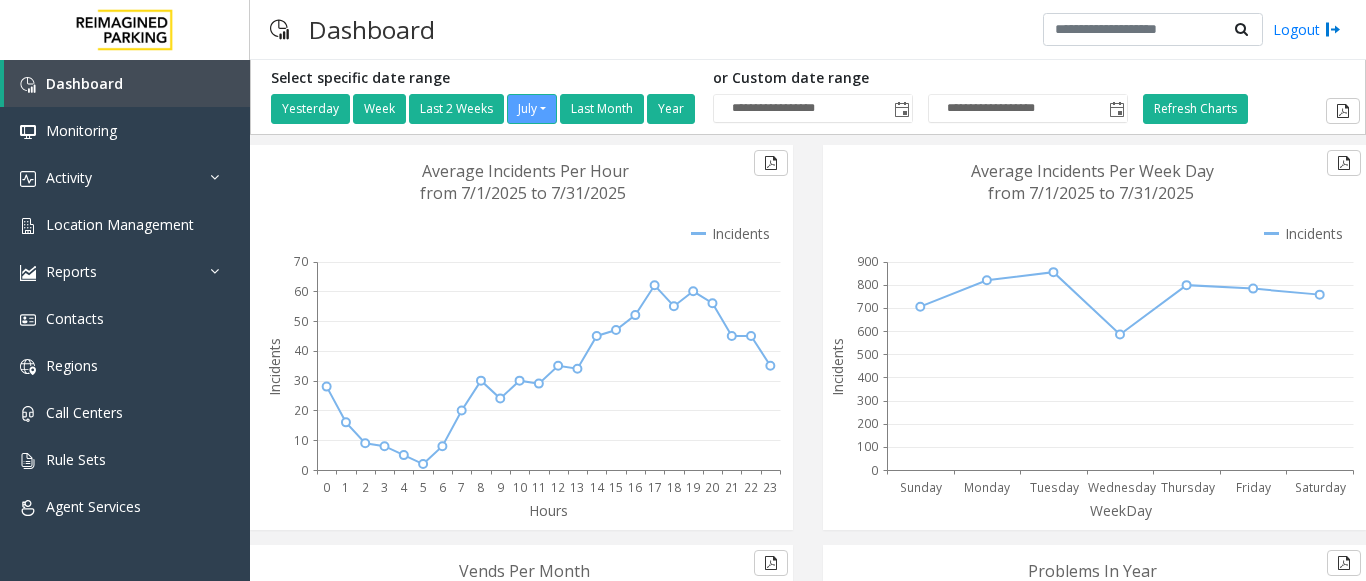 scroll, scrollTop: 0, scrollLeft: 0, axis: both 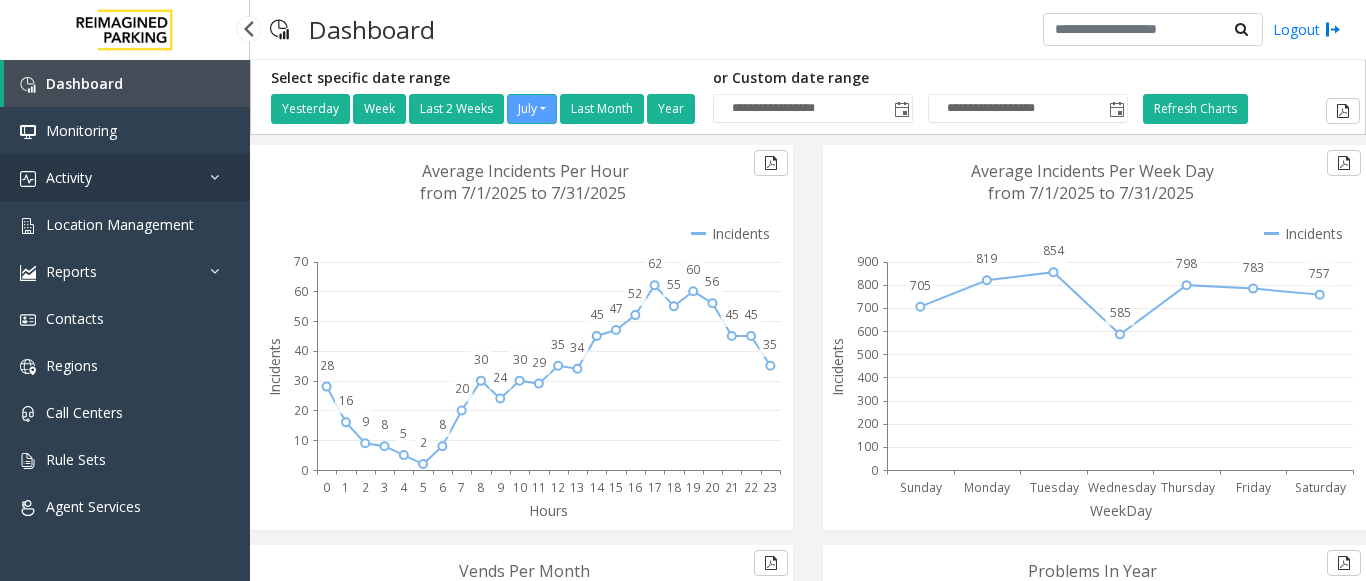 click on "Activity" at bounding box center (125, 177) 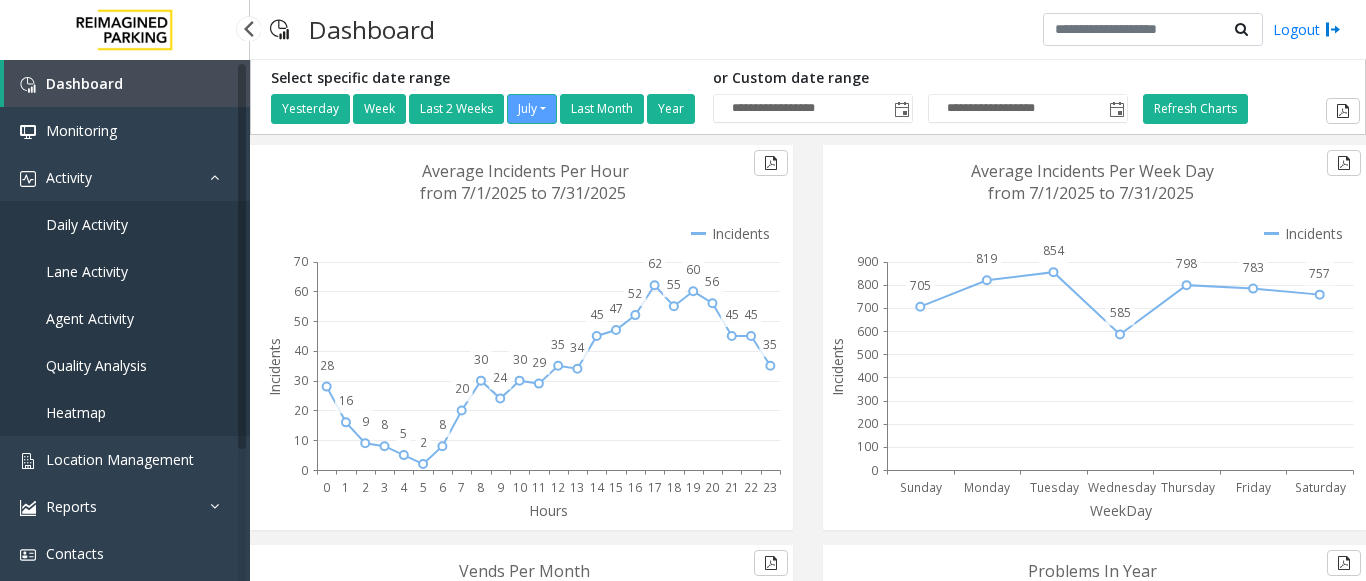 click on "Daily Activity" at bounding box center [87, 224] 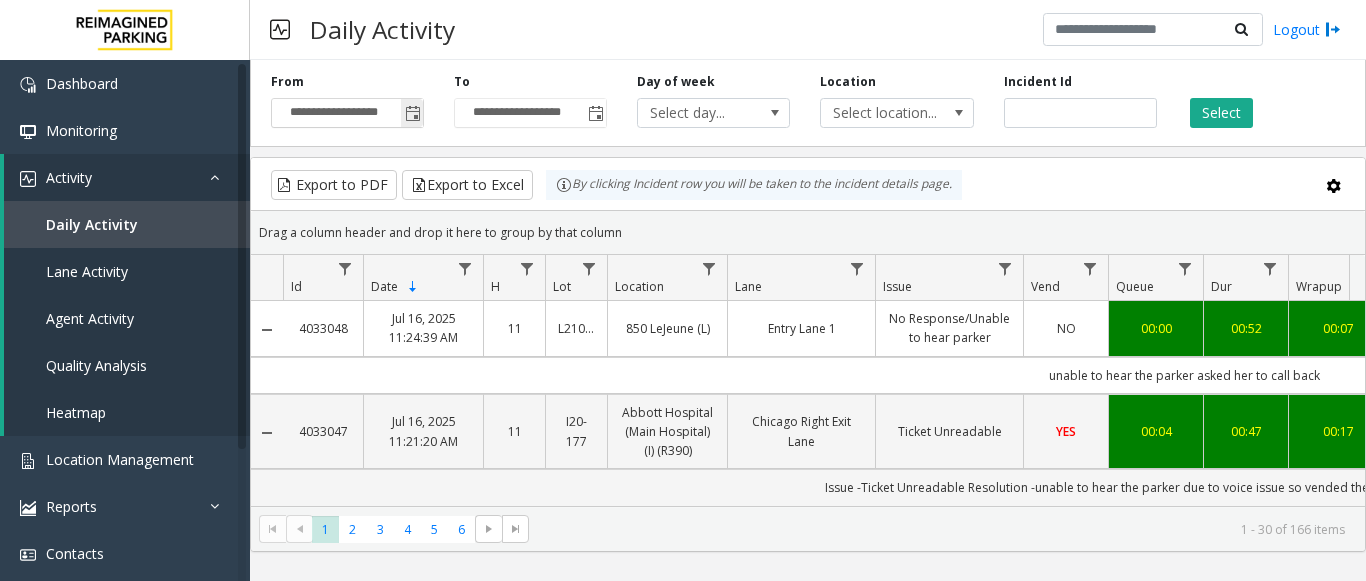 click 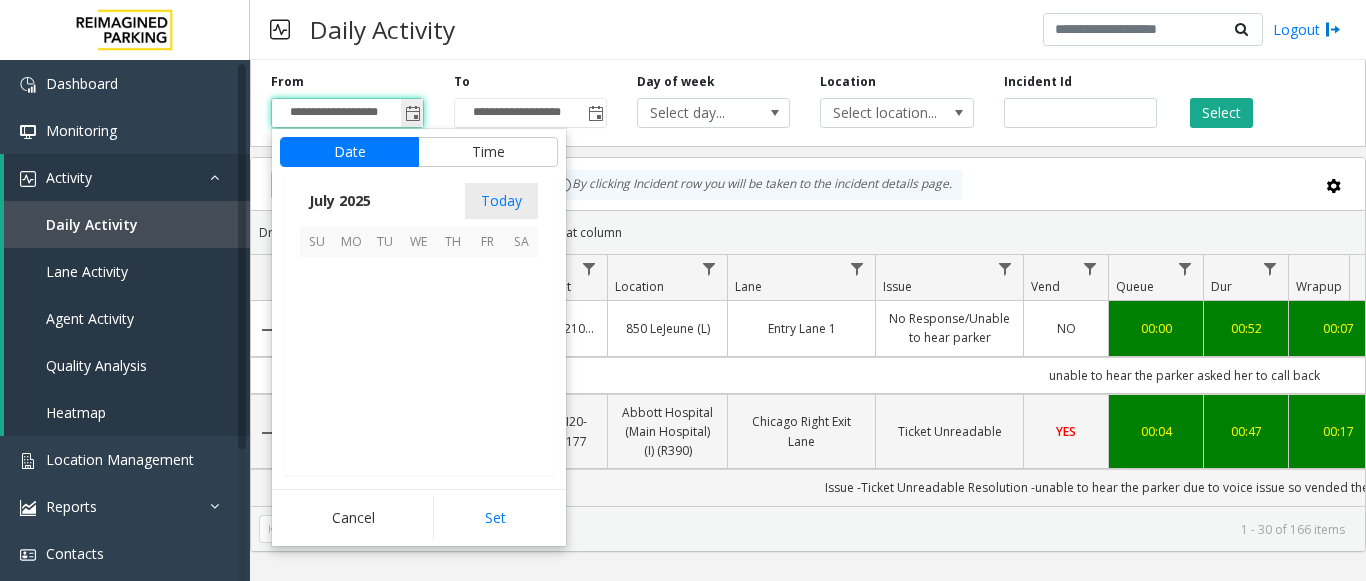 scroll, scrollTop: 358428, scrollLeft: 0, axis: vertical 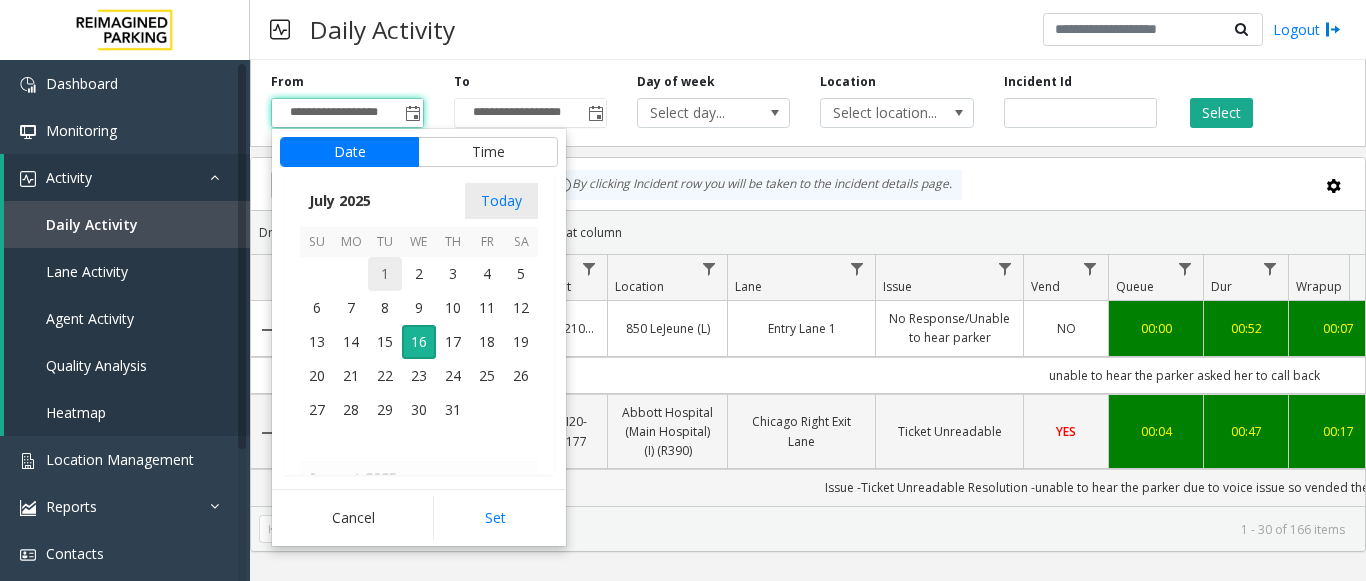 click on "1" at bounding box center (385, 274) 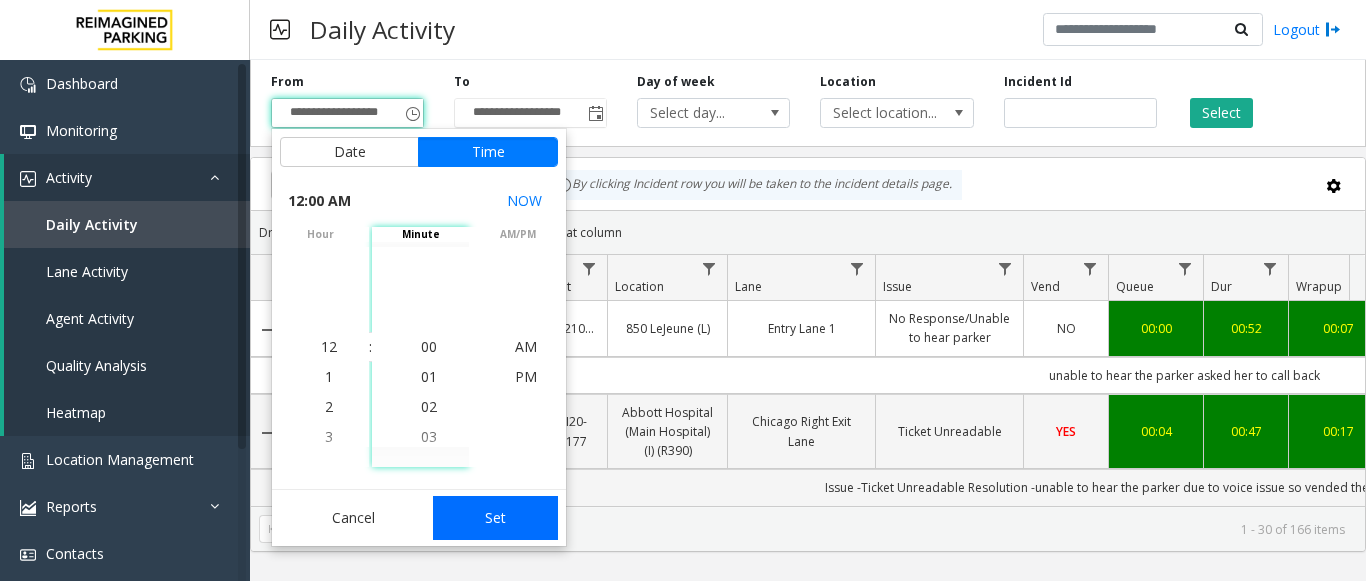 click on "Set" 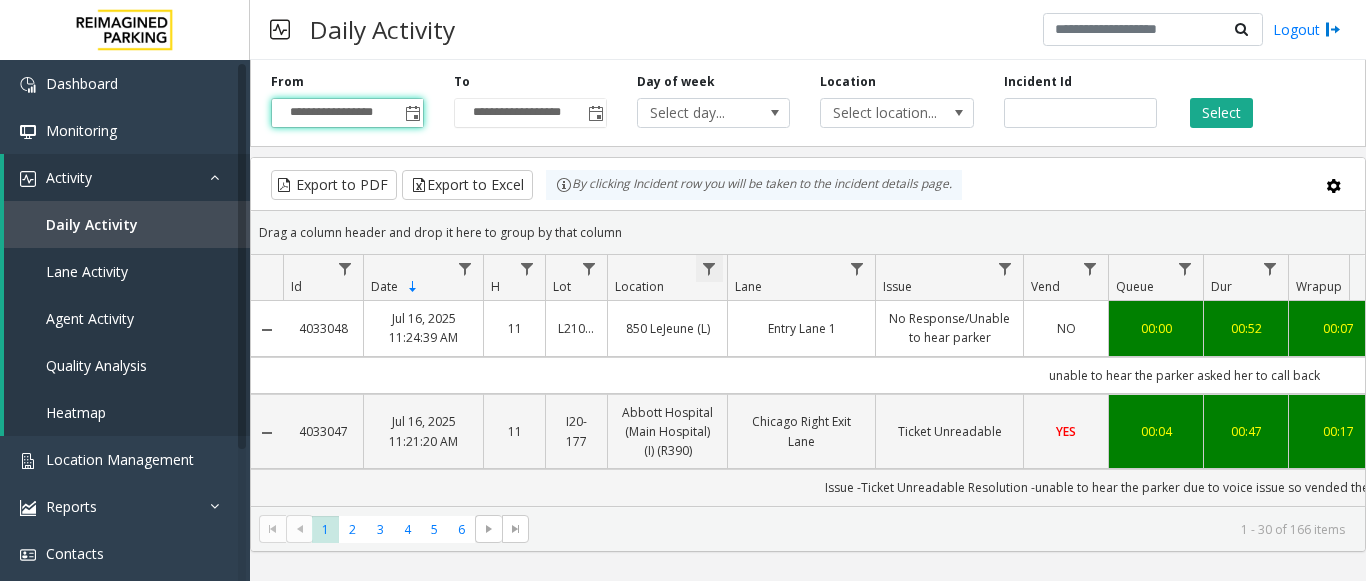 click 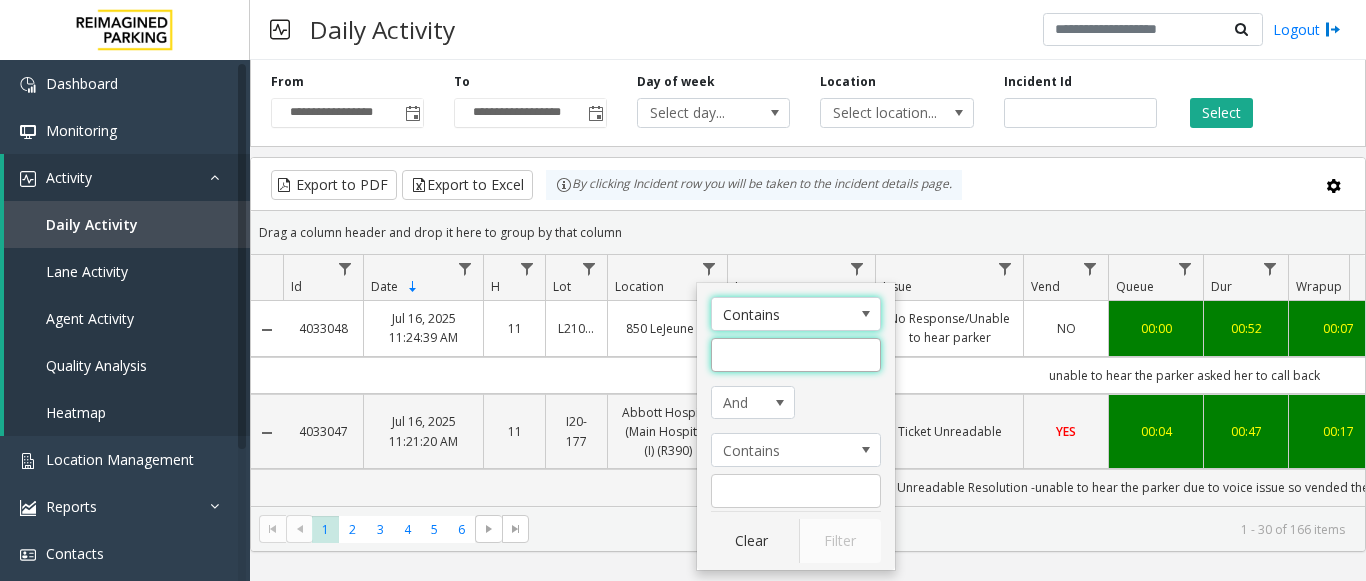 click 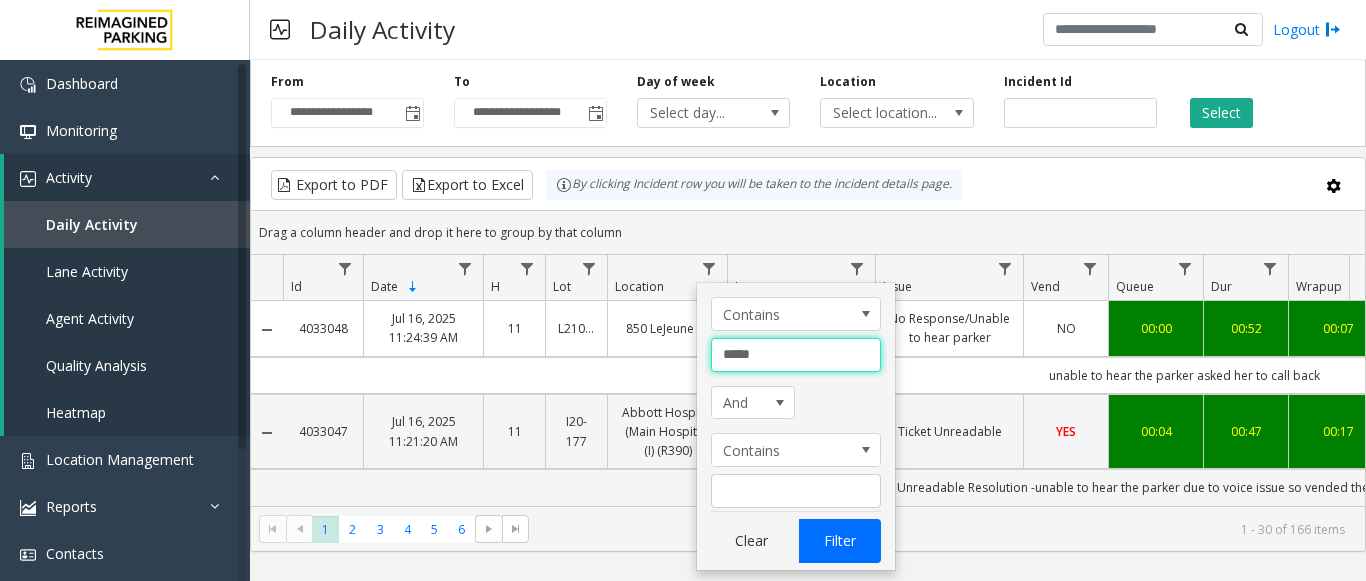 type on "*****" 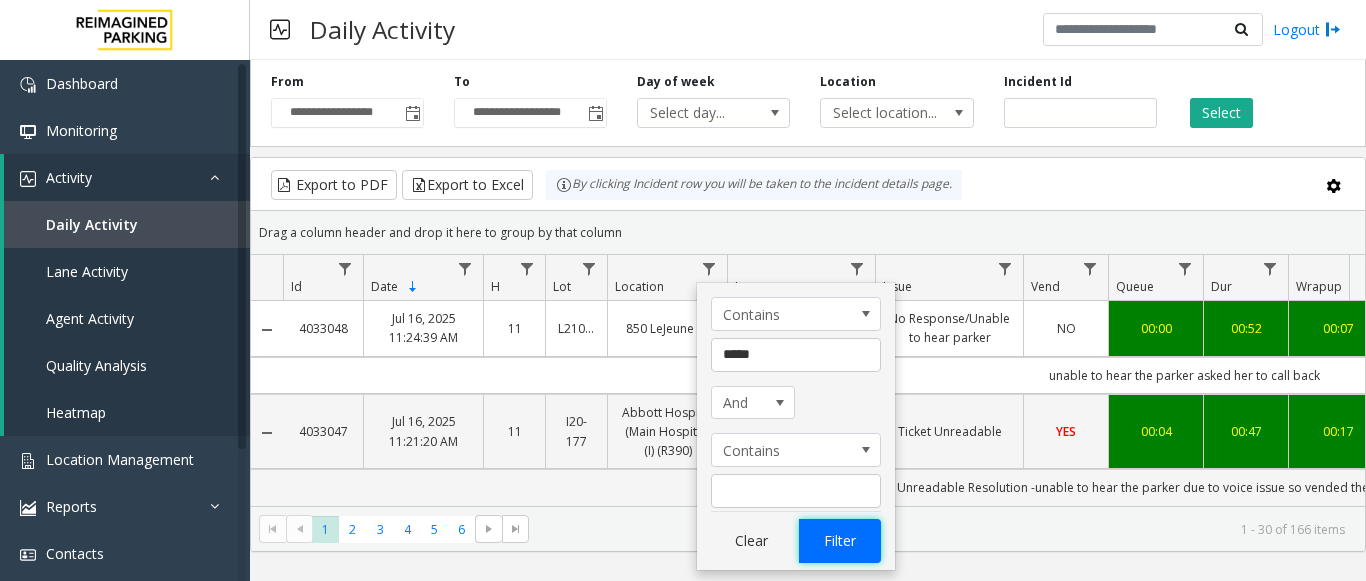 click on "Filter" 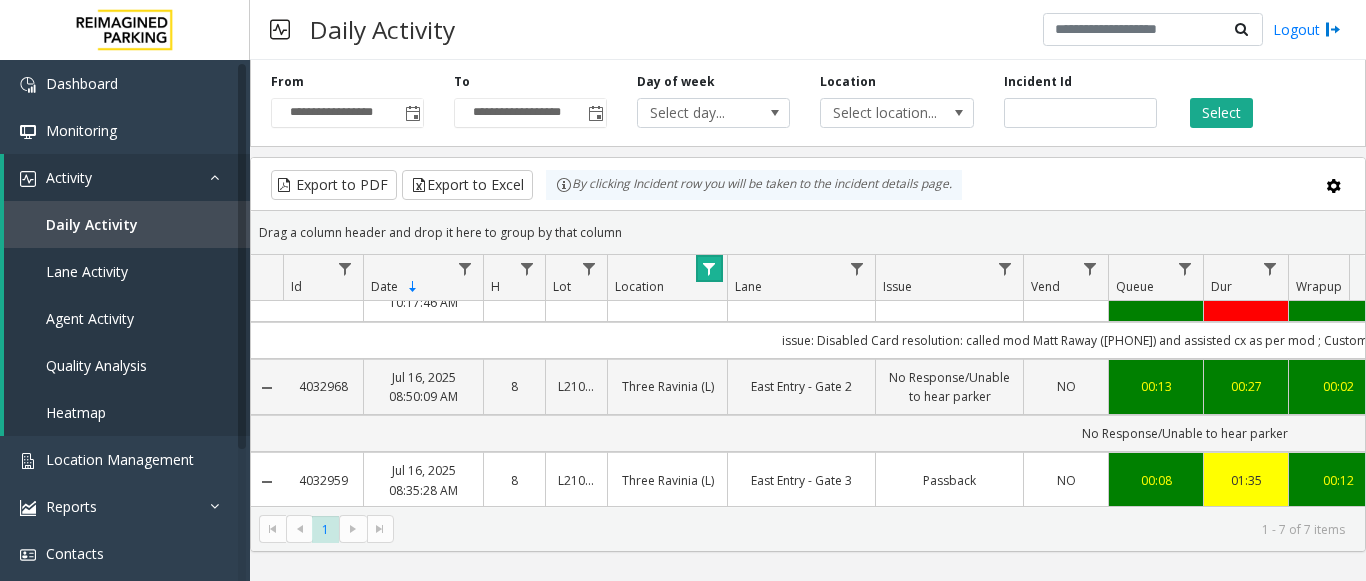 scroll, scrollTop: 0, scrollLeft: 0, axis: both 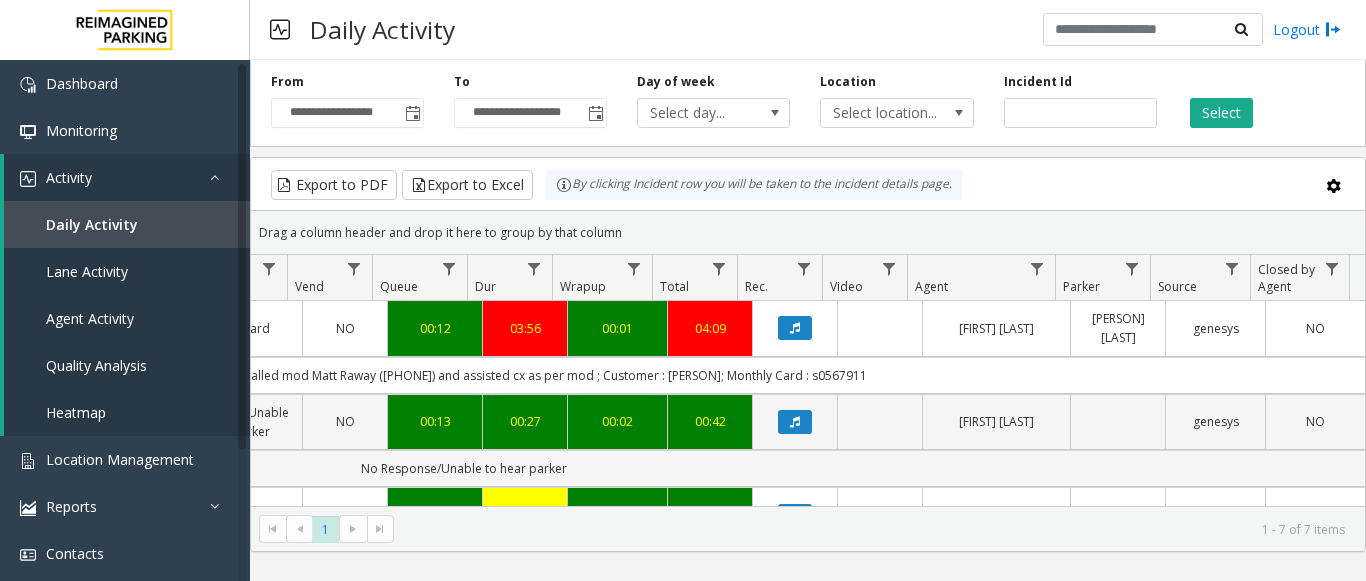 drag, startPoint x: 720, startPoint y: 437, endPoint x: 1365, endPoint y: 424, distance: 645.131 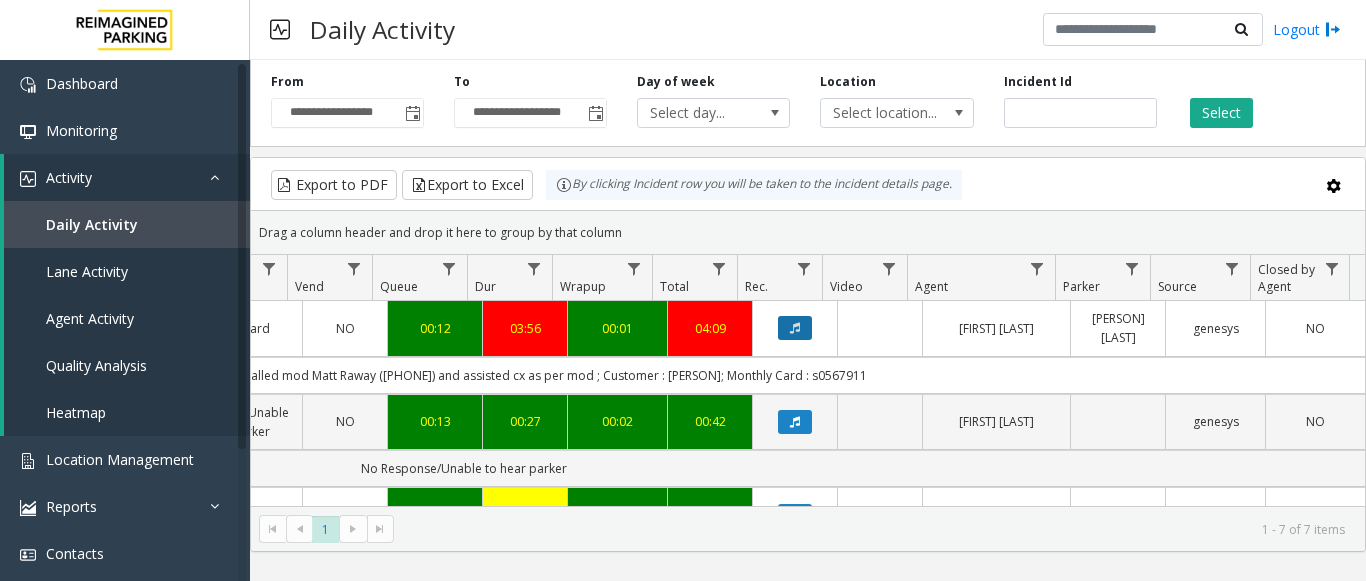click 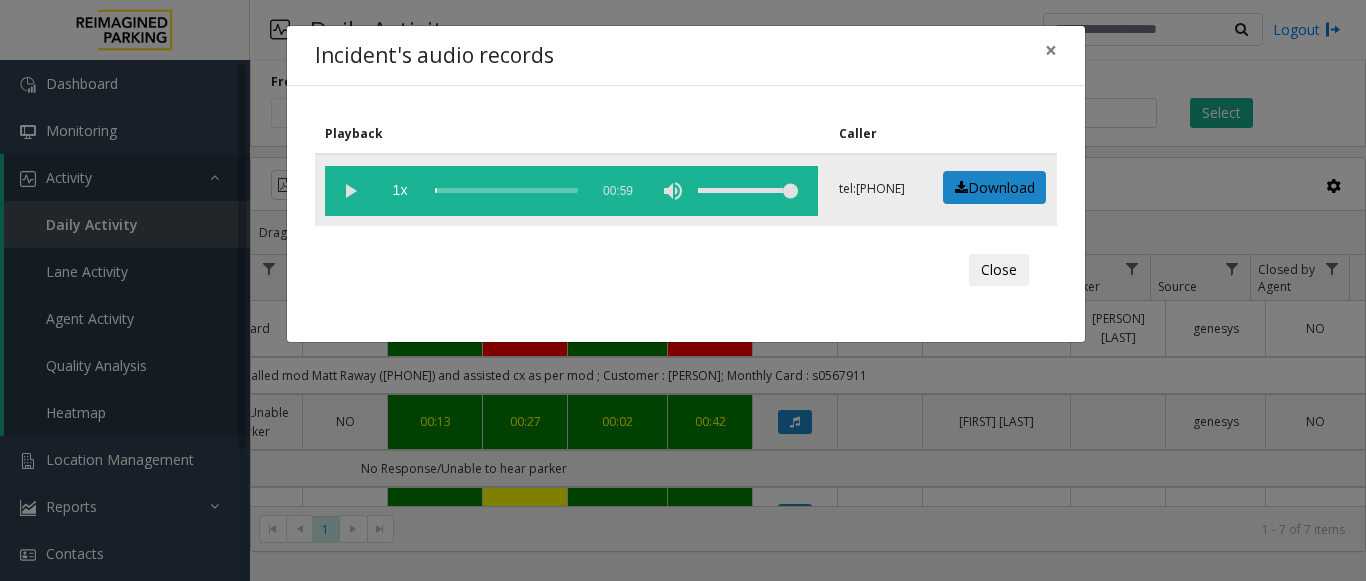 click 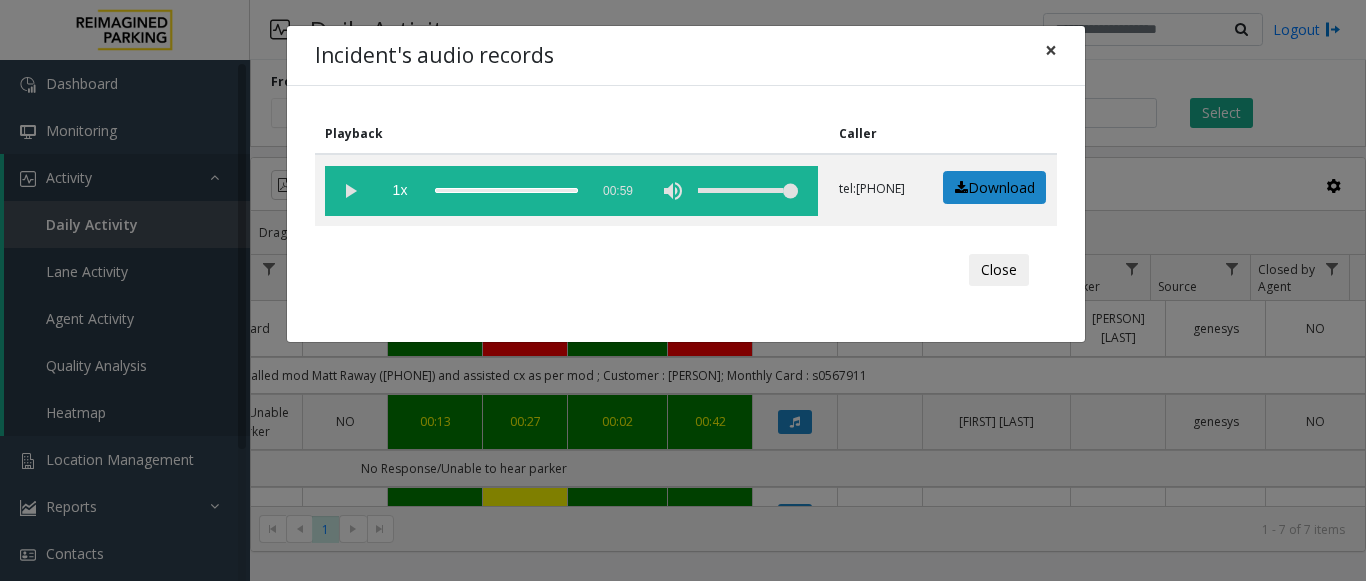 click on "×" 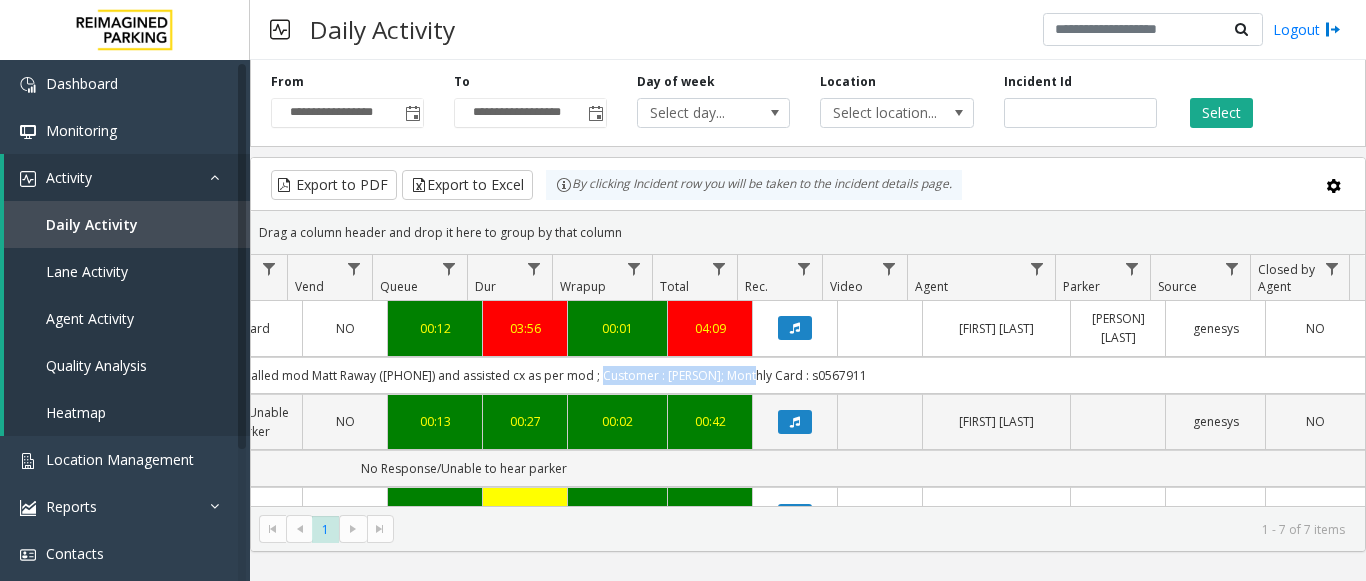 drag, startPoint x: 693, startPoint y: 381, endPoint x: 563, endPoint y: 381, distance: 130 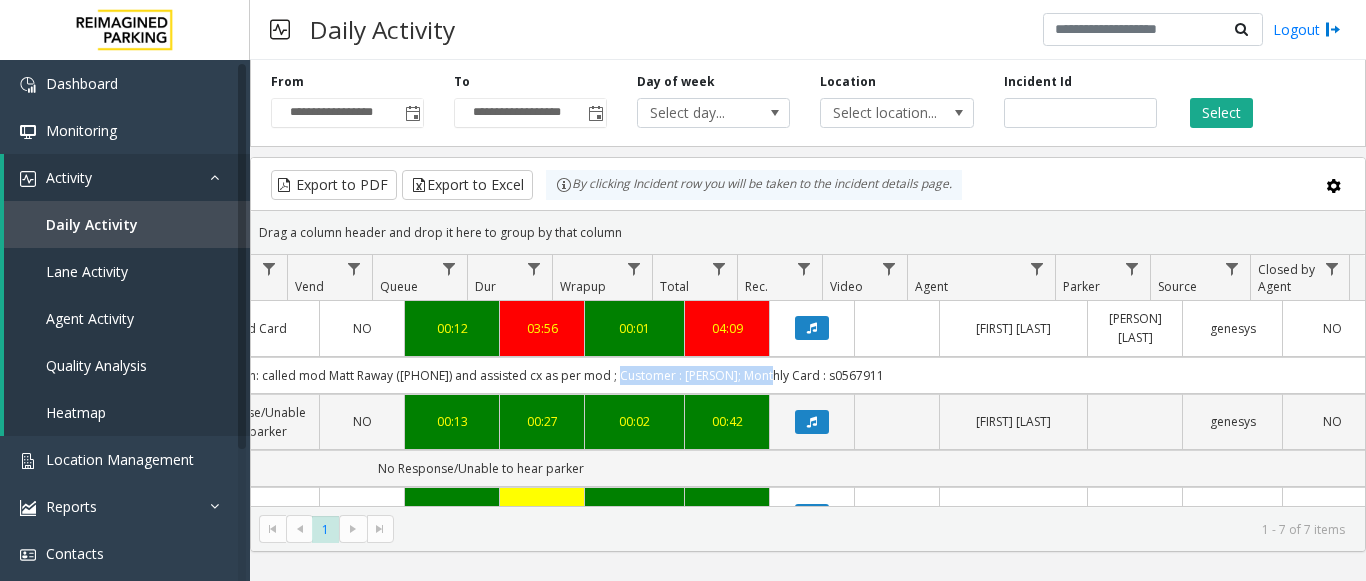 scroll, scrollTop: 0, scrollLeft: 696, axis: horizontal 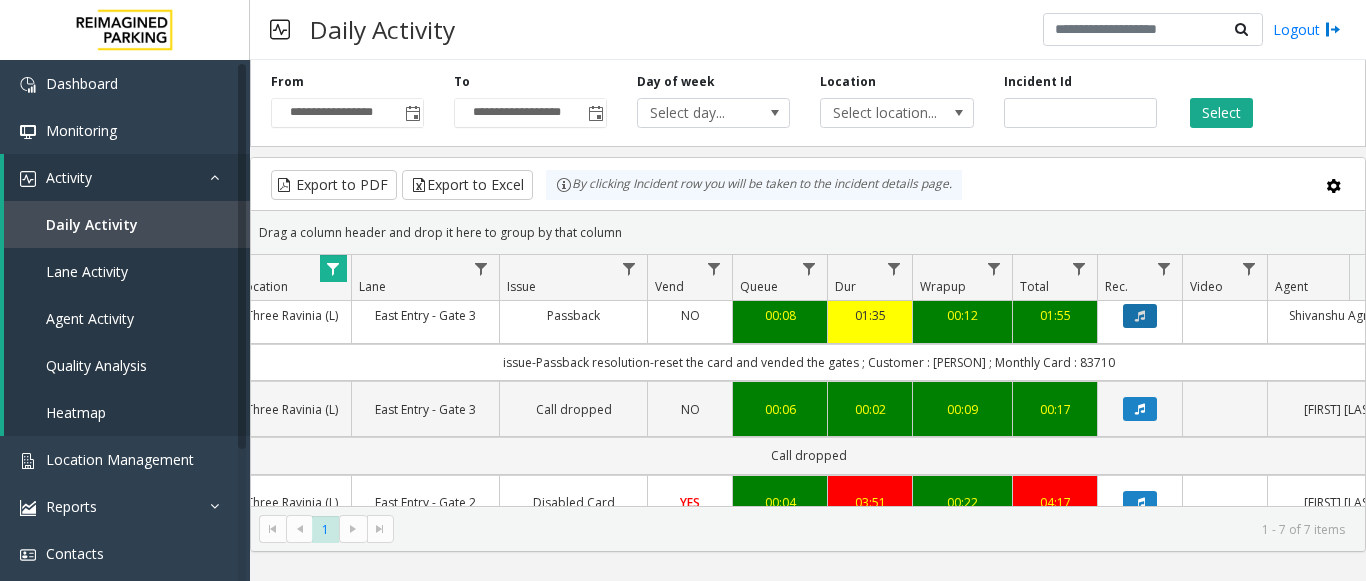 click 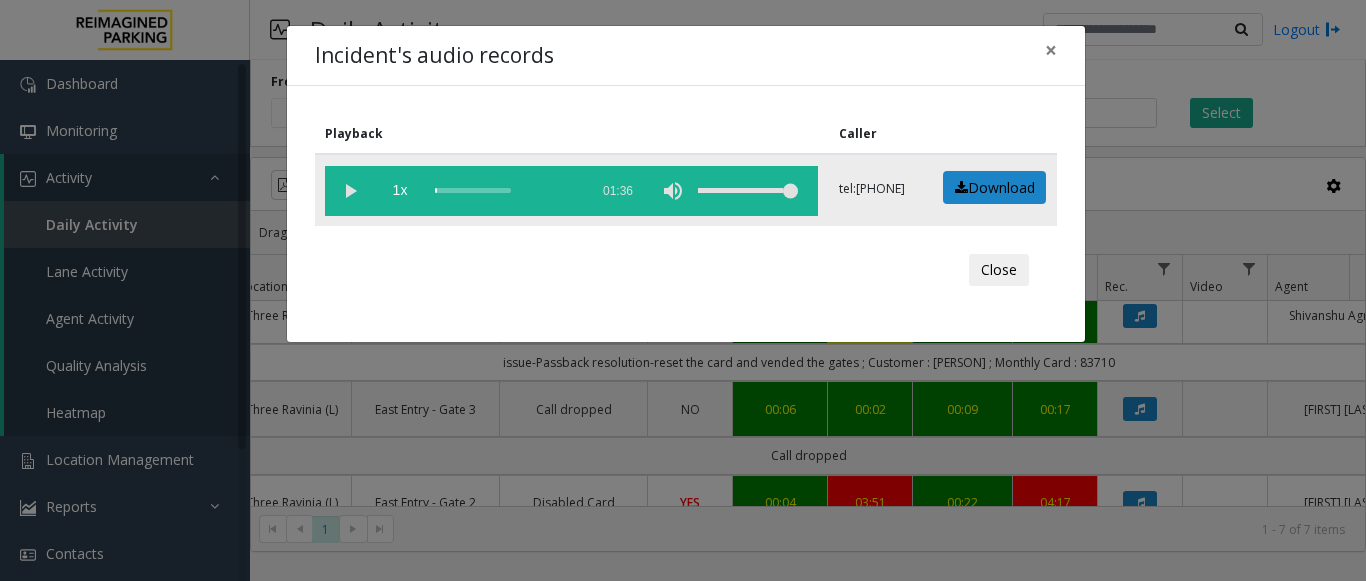 click 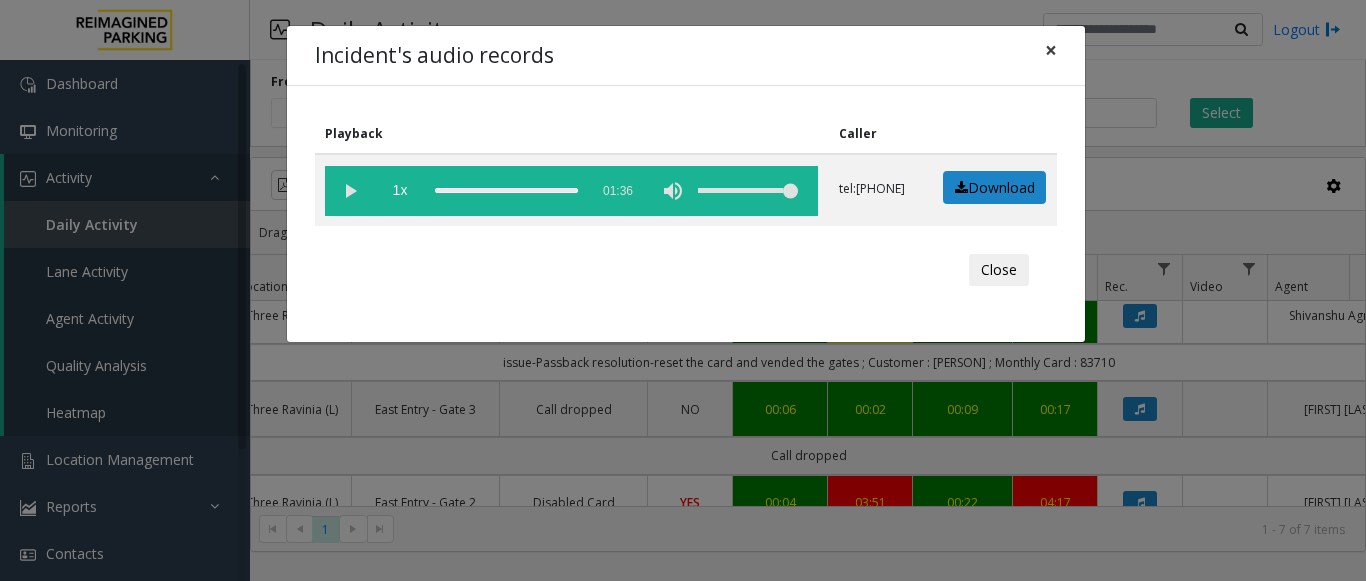 click on "×" 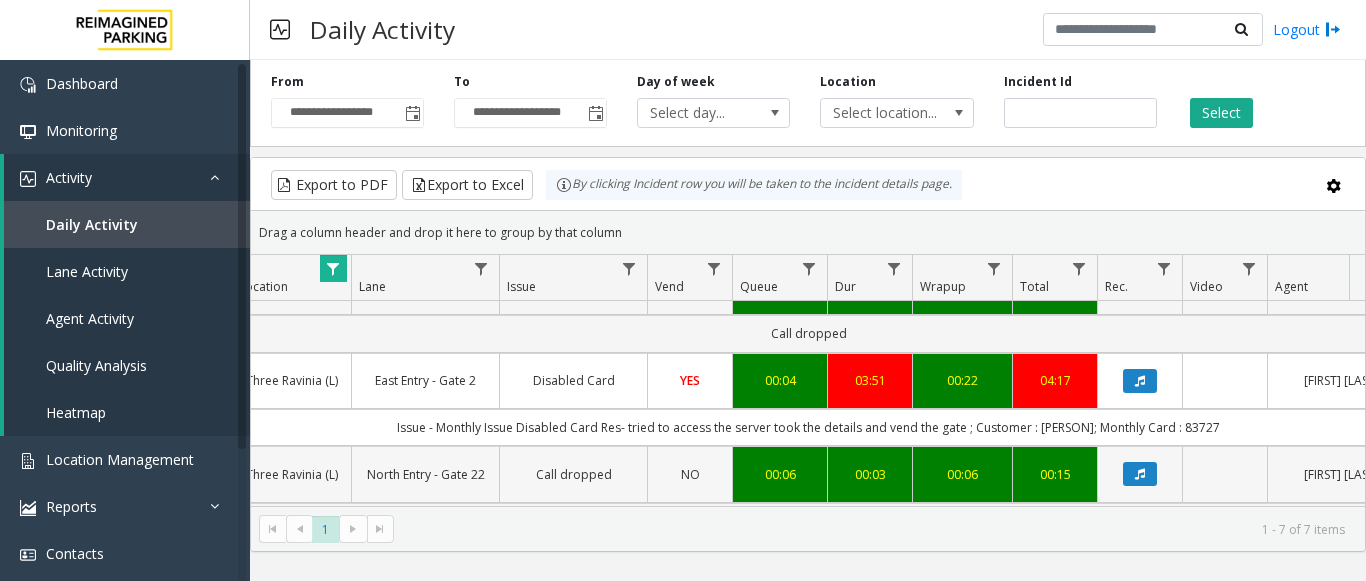 scroll, scrollTop: 300, scrollLeft: 376, axis: both 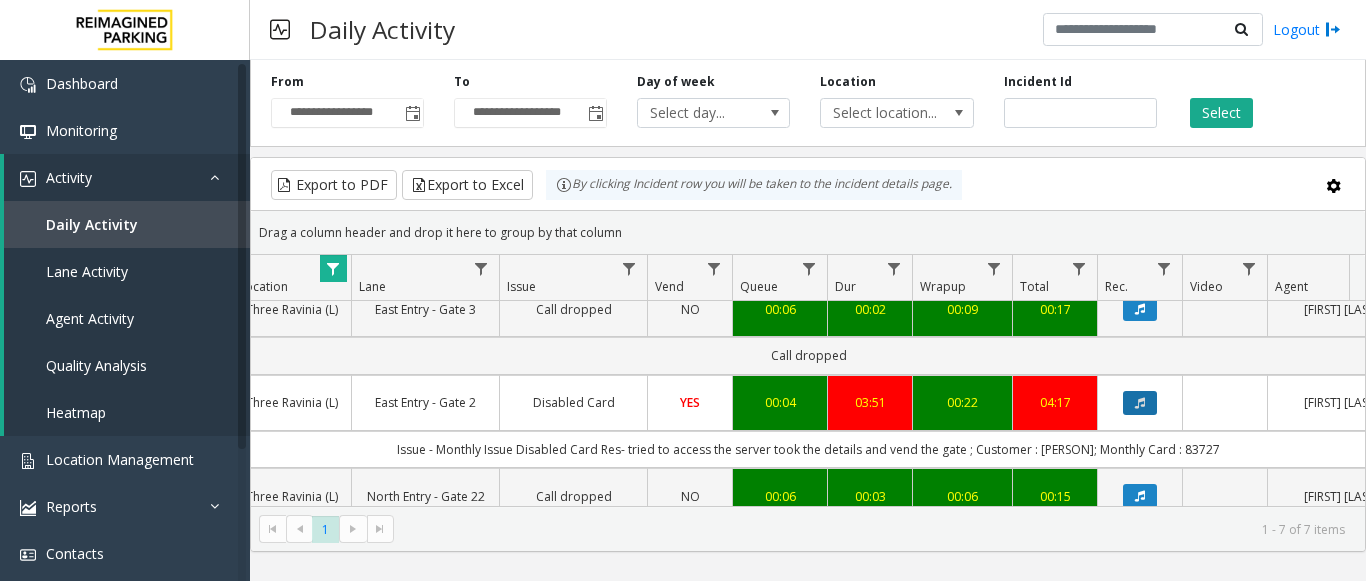 click 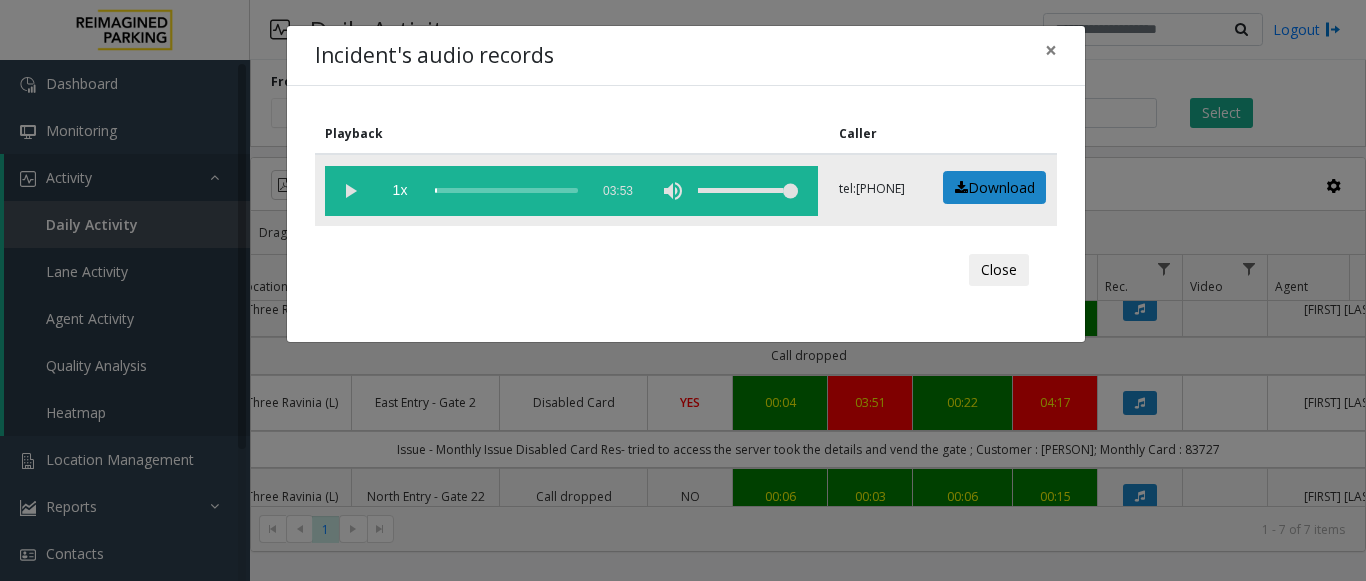 click 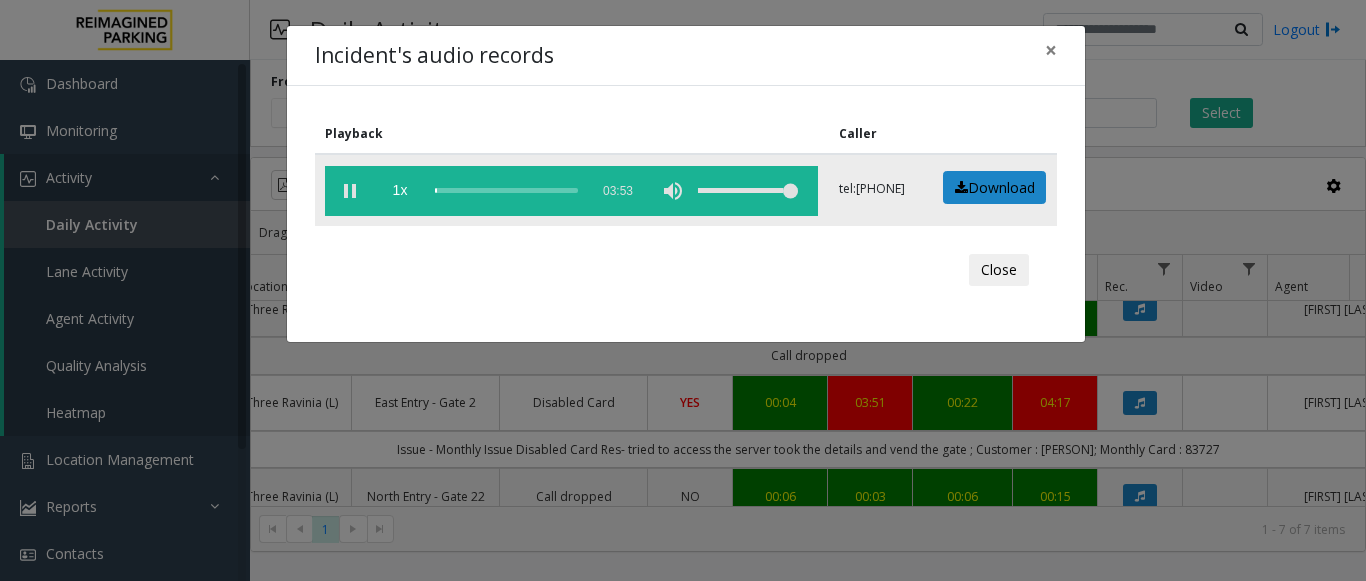 click 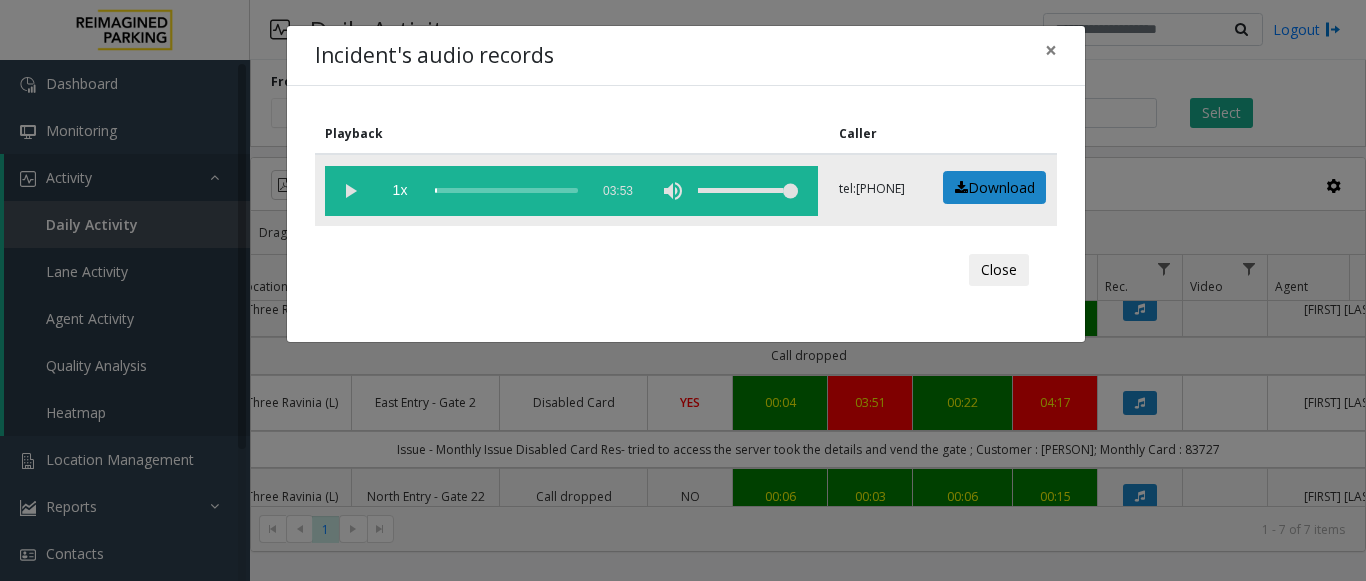 click 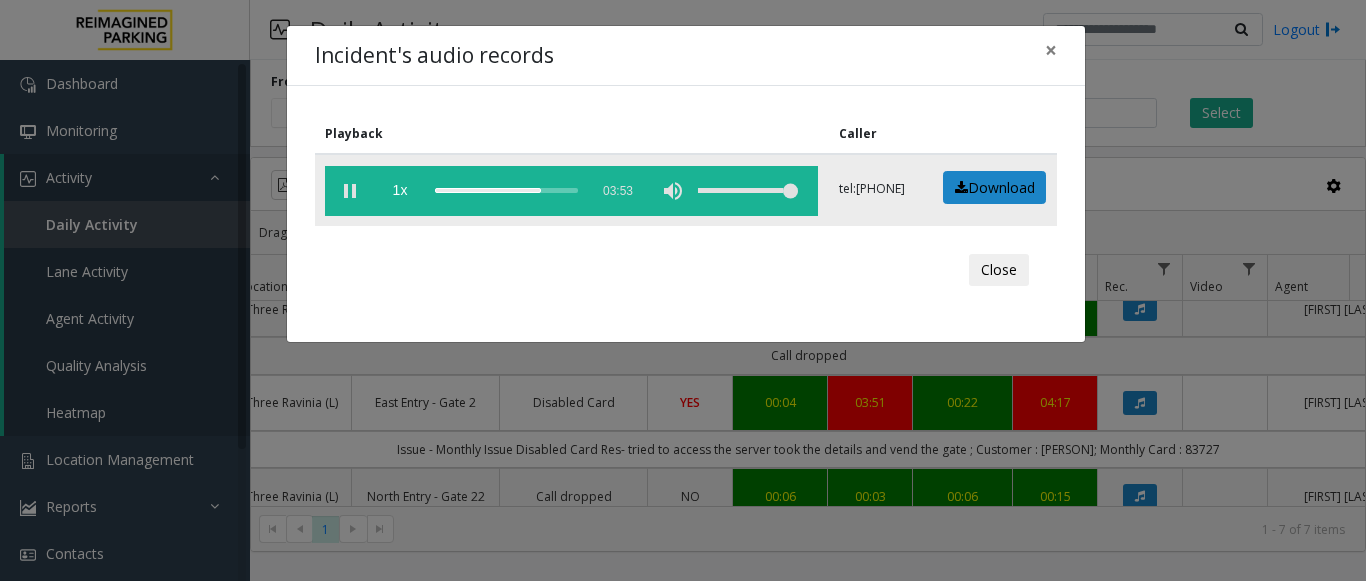 click 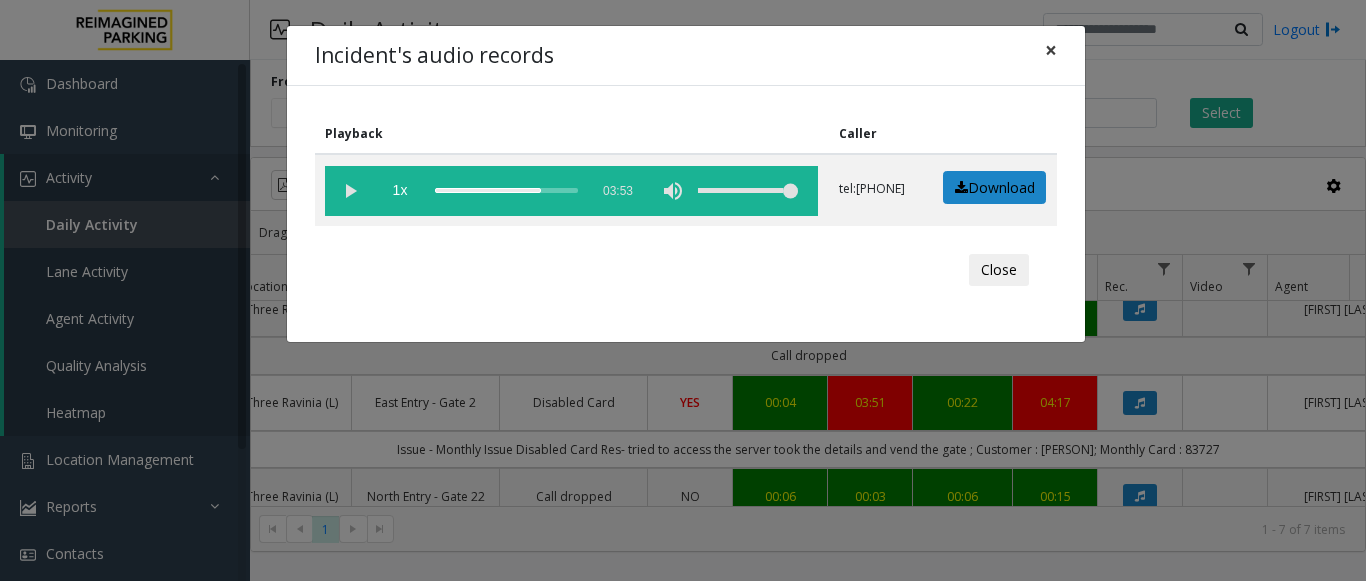 click on "×" 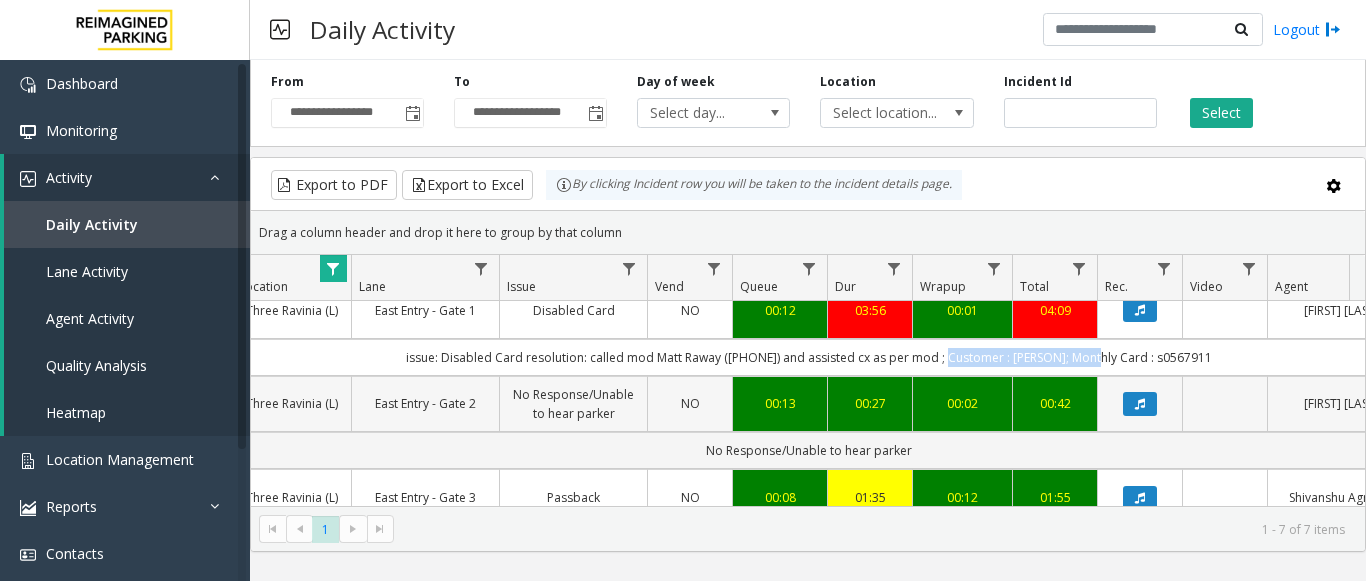 scroll, scrollTop: 0, scrollLeft: 376, axis: horizontal 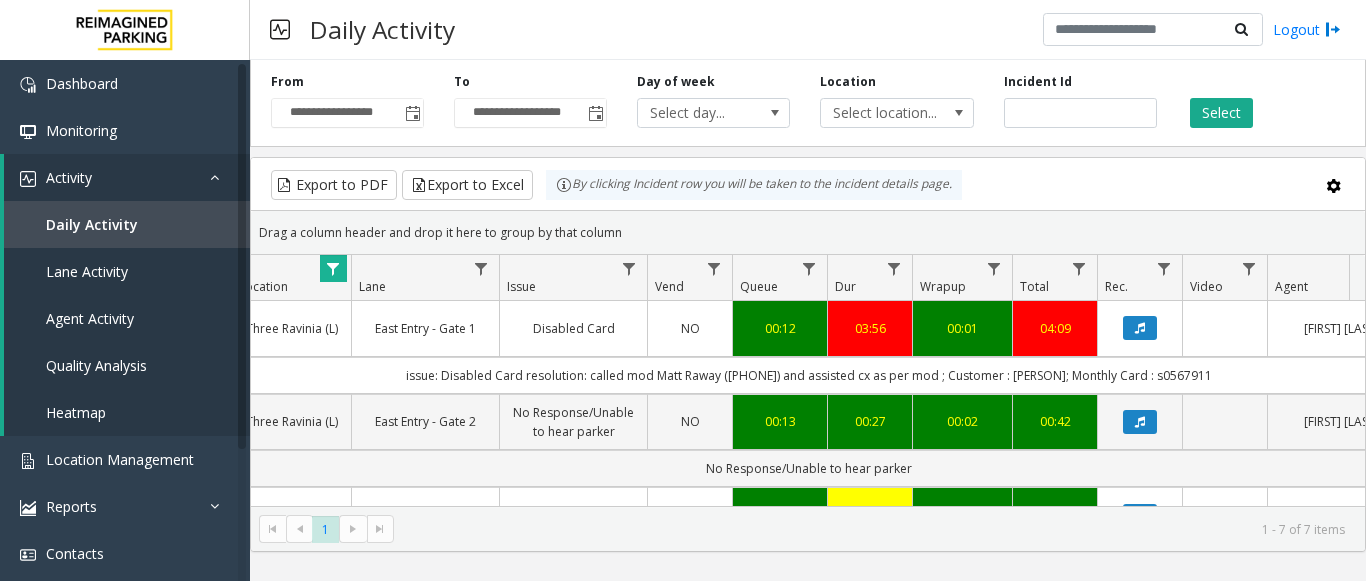 click on "NO" 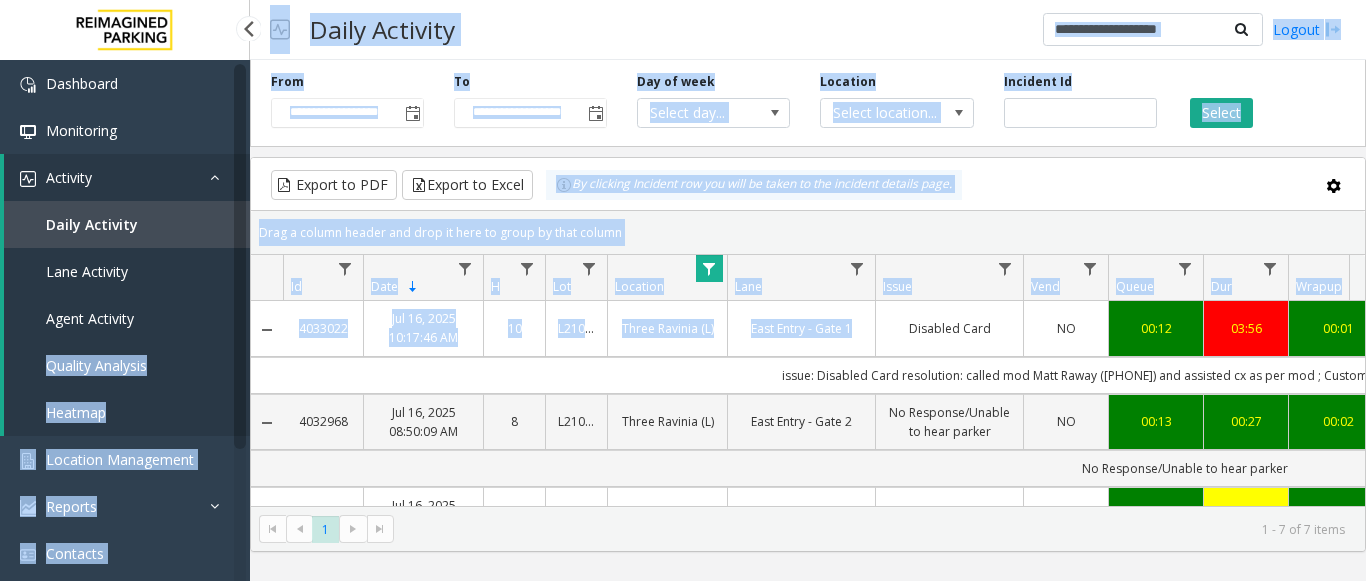 drag, startPoint x: 902, startPoint y: 353, endPoint x: 233, endPoint y: 330, distance: 669.39526 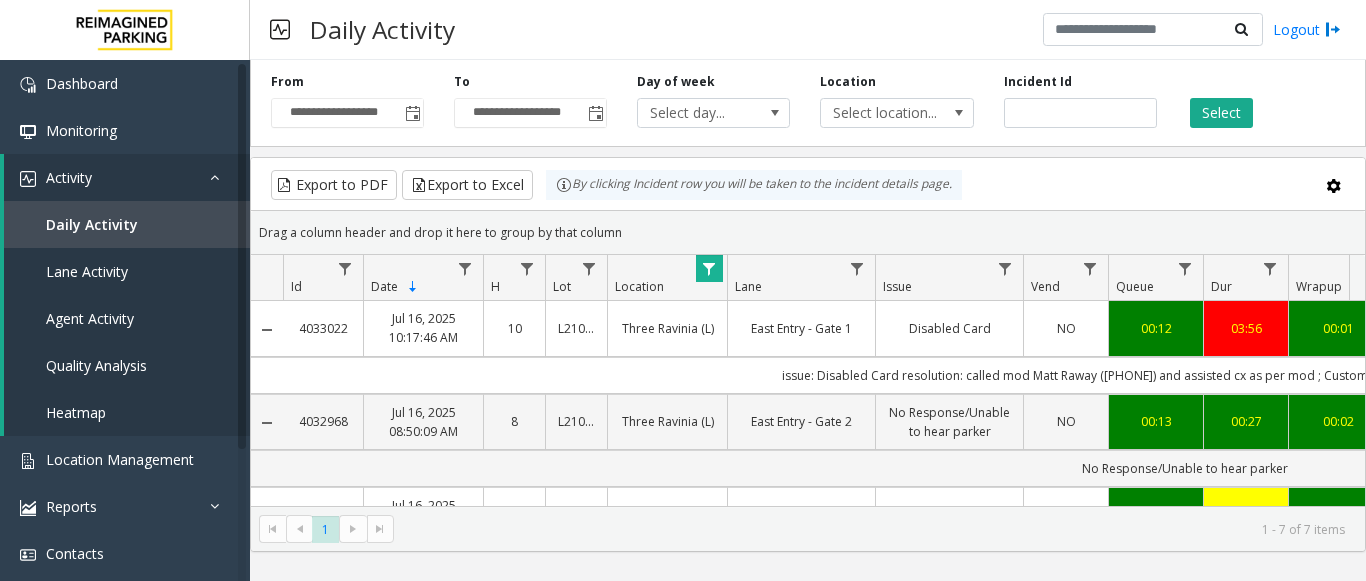 click on "issue: Disabled Card
resolution: called mod Matt Raway	([PHONE]) and assisted cx as per mod ; Customer : [PERSON]; Monthly Card : s0567911" 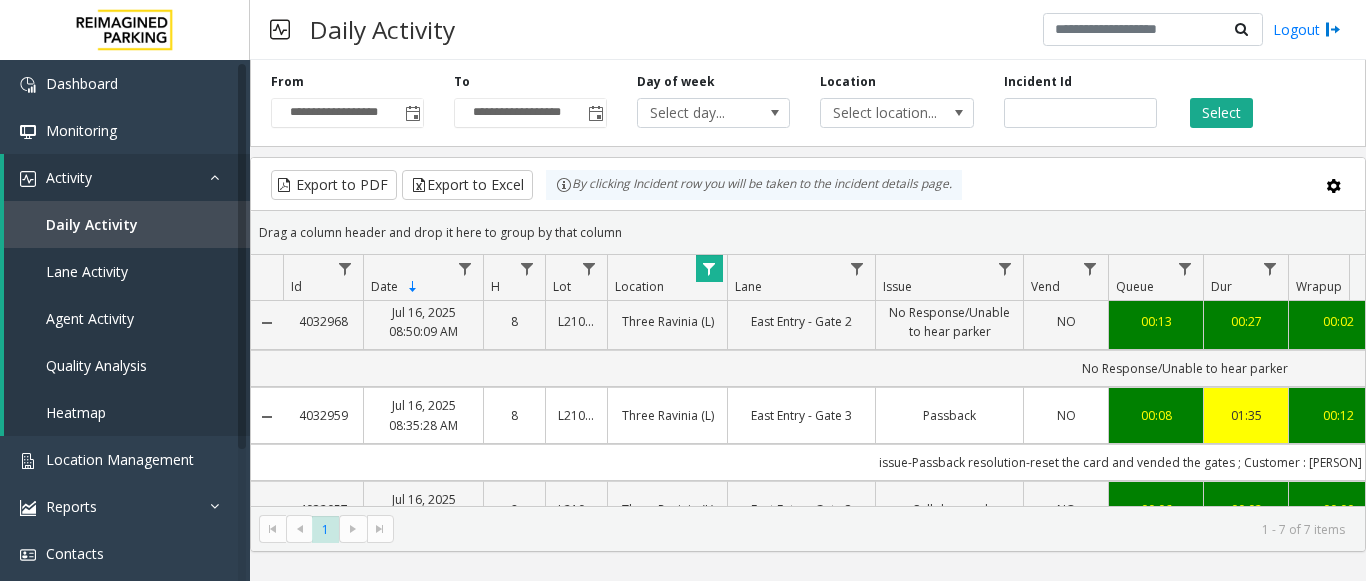 scroll, scrollTop: 100, scrollLeft: 40, axis: both 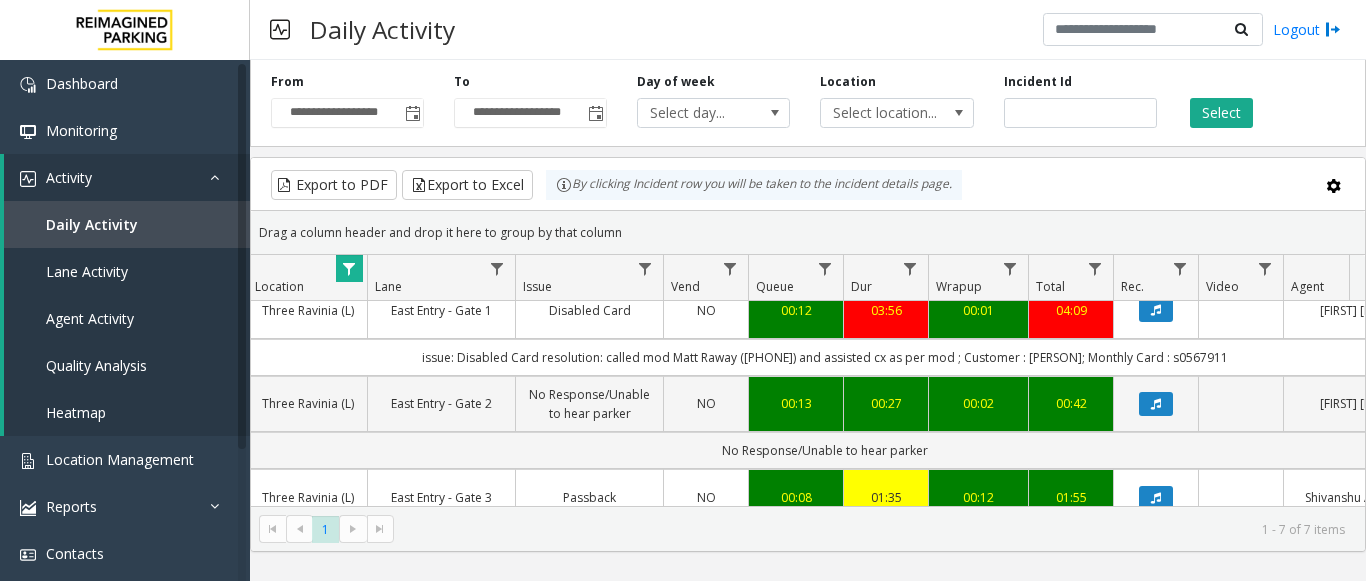 click 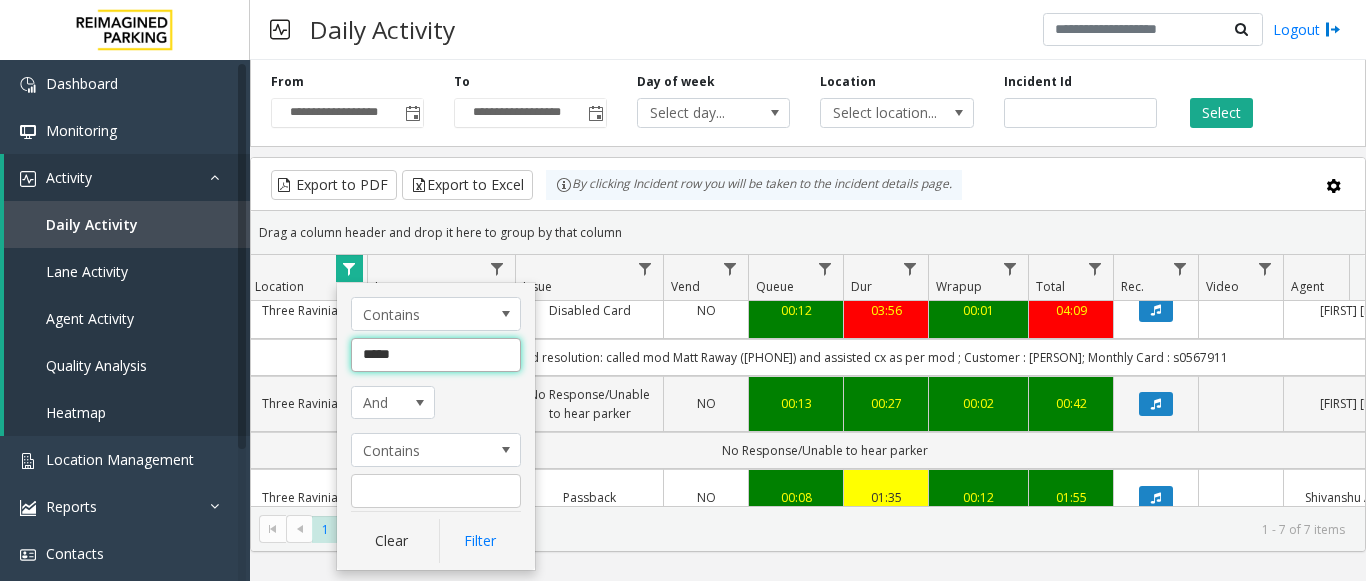click on "*****" 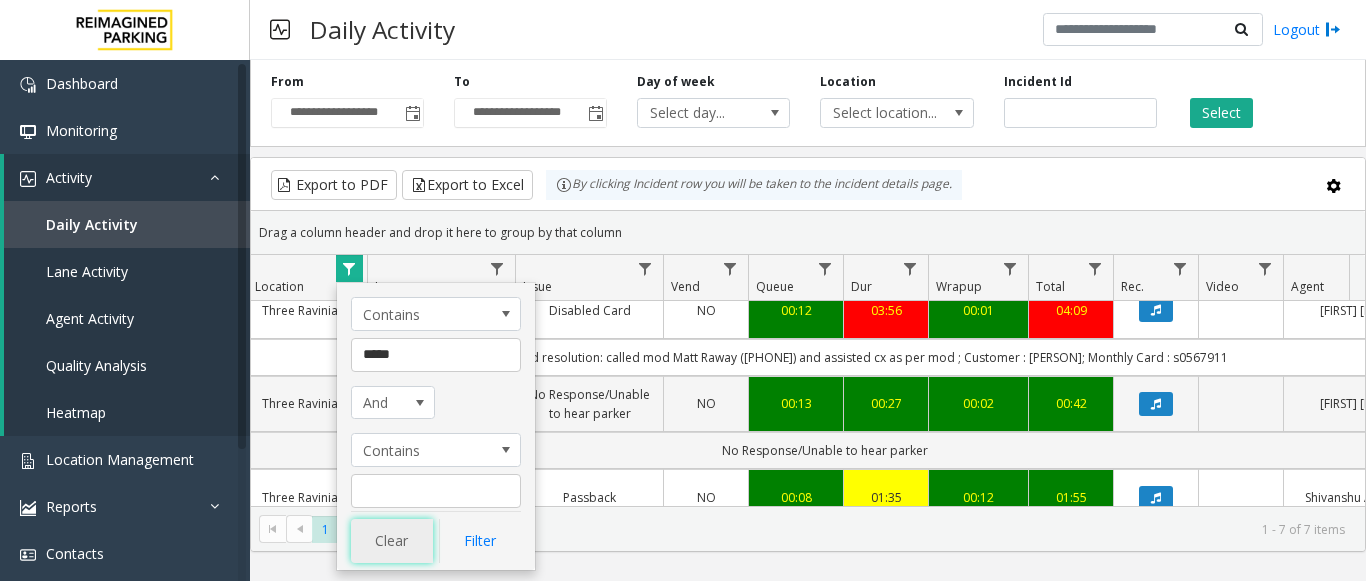 click on "Clear" 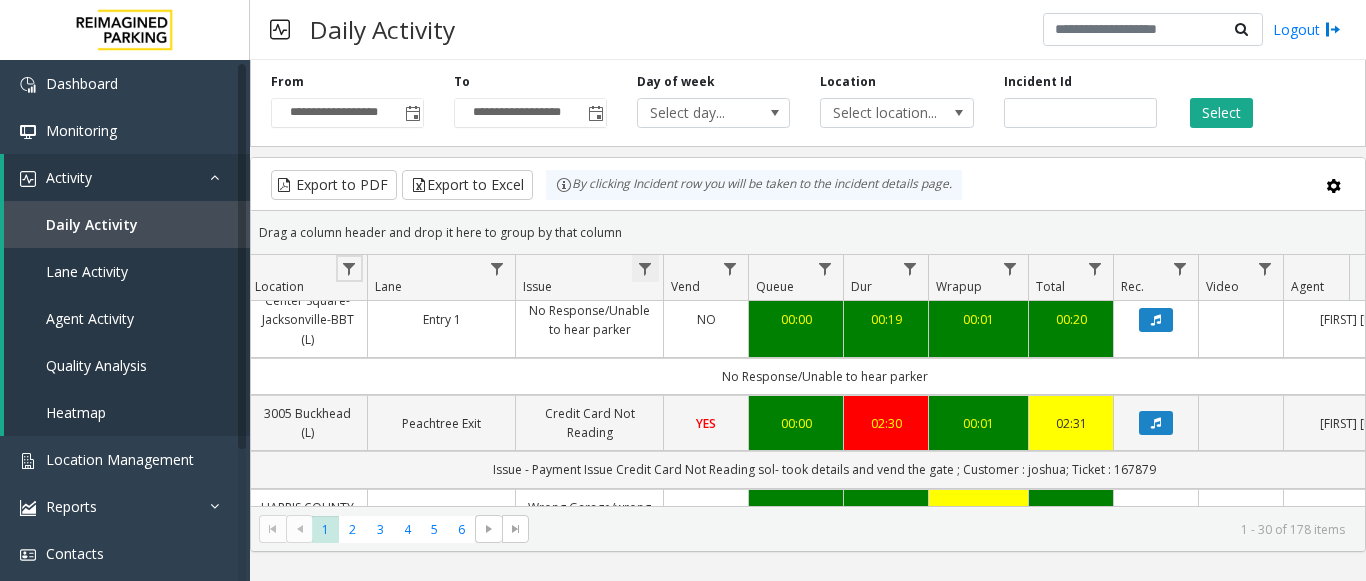 click 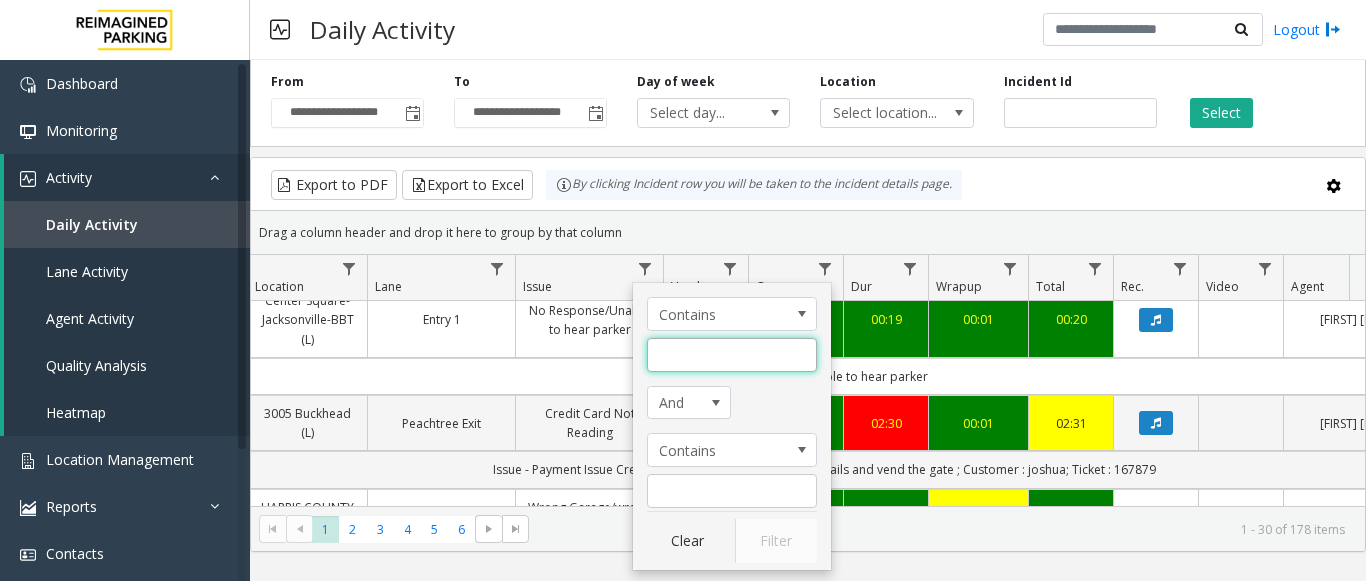 click 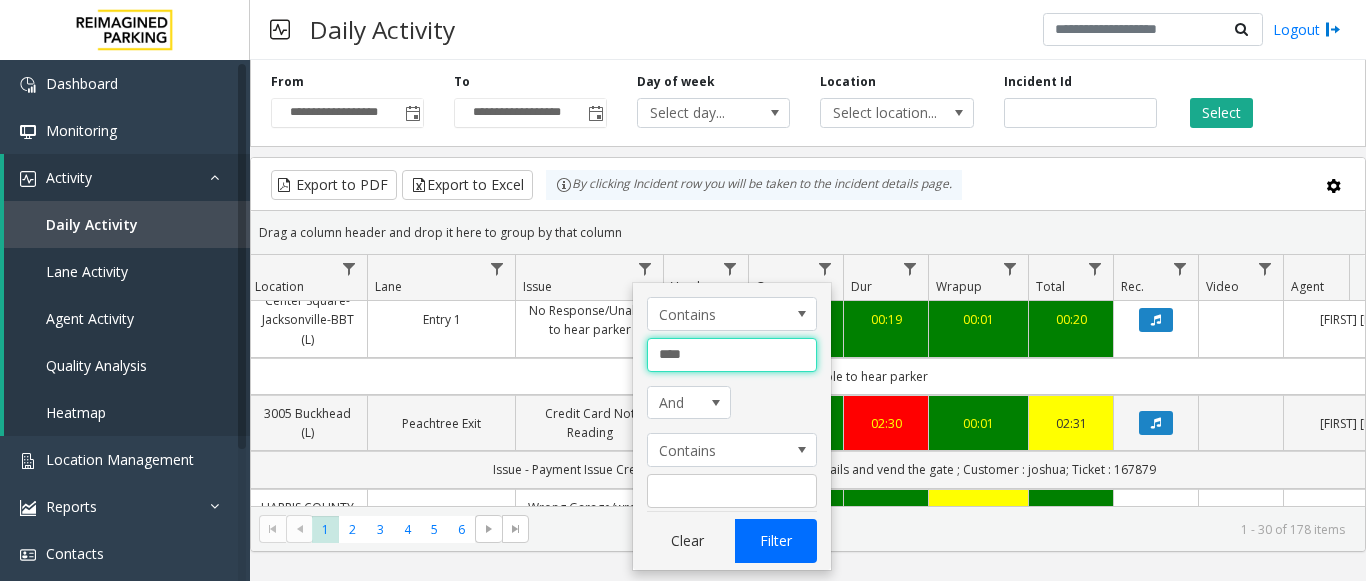 type on "****" 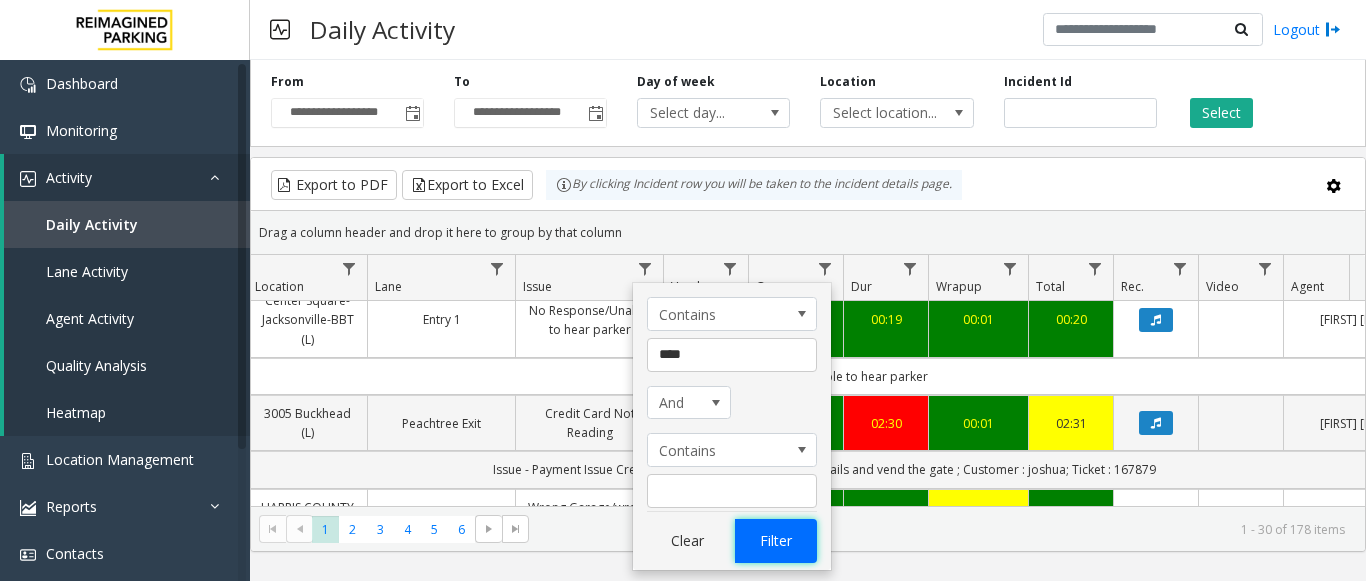 click on "Filter" 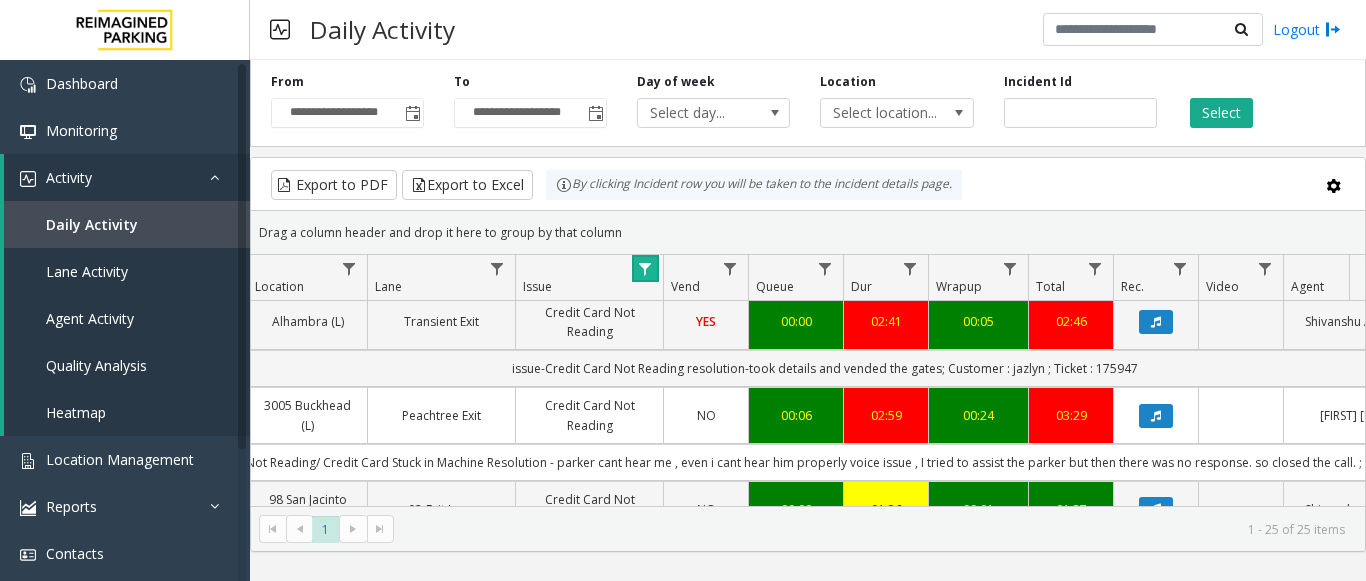 scroll, scrollTop: 0, scrollLeft: 360, axis: horizontal 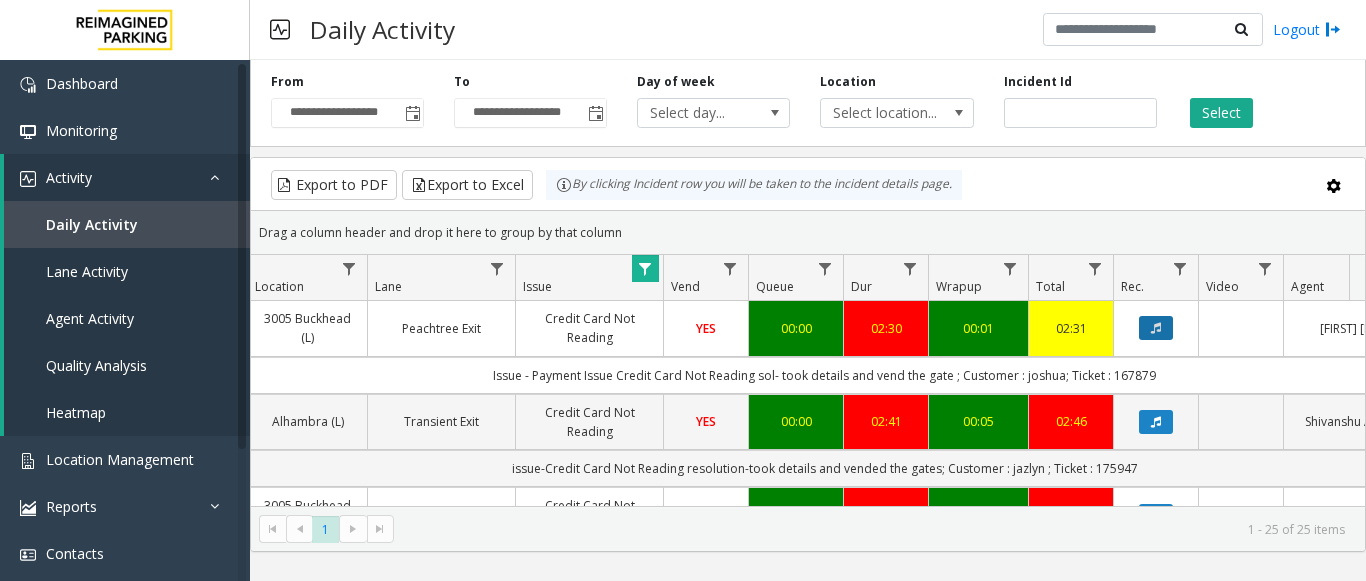 click 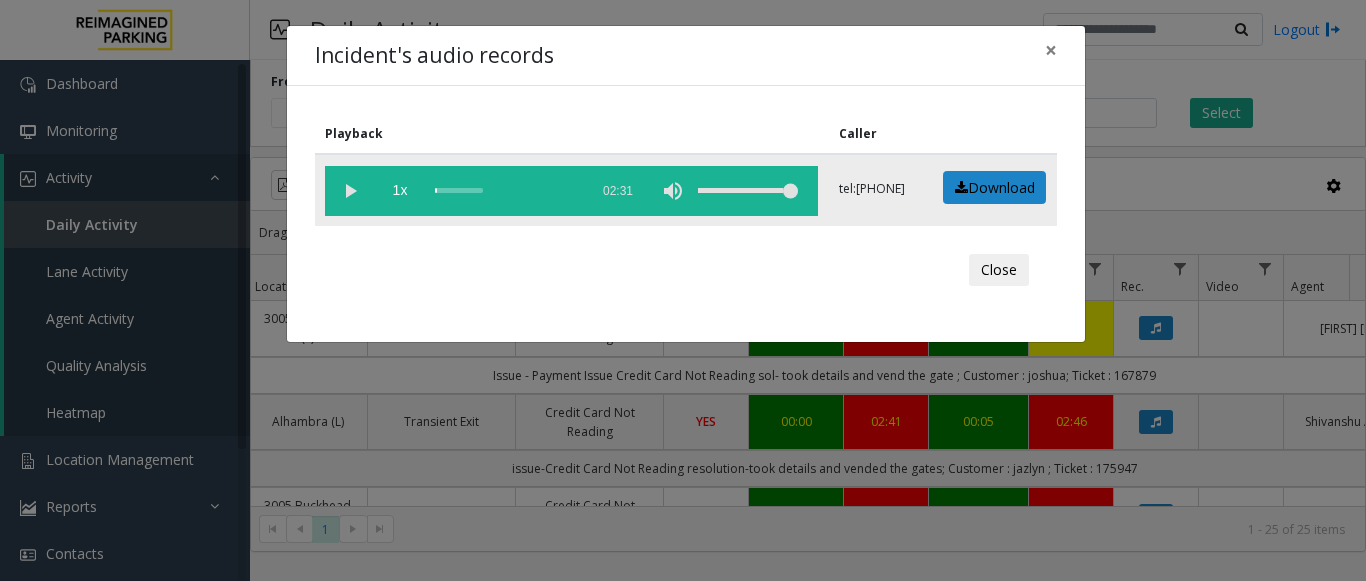 click 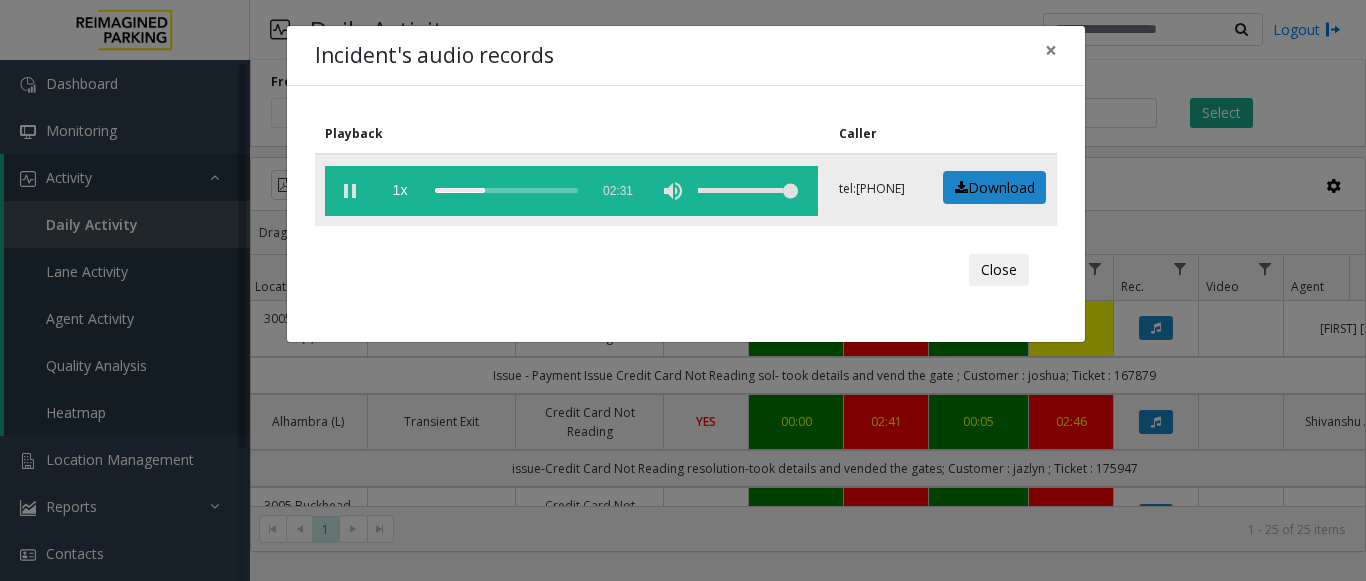 click 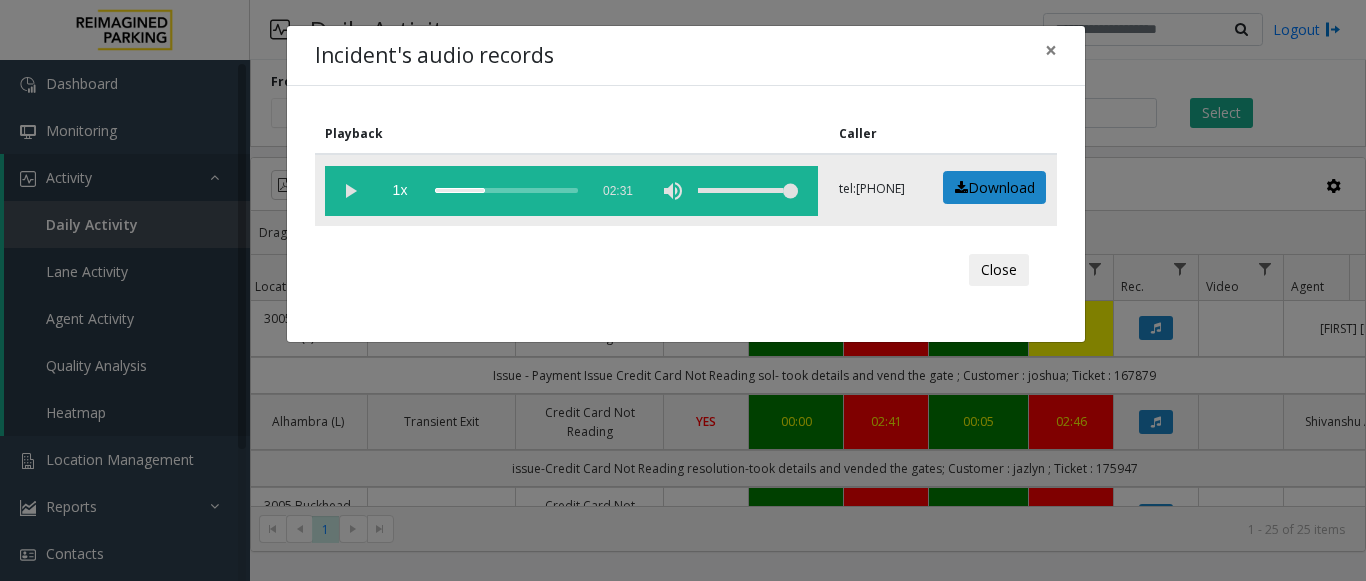 click 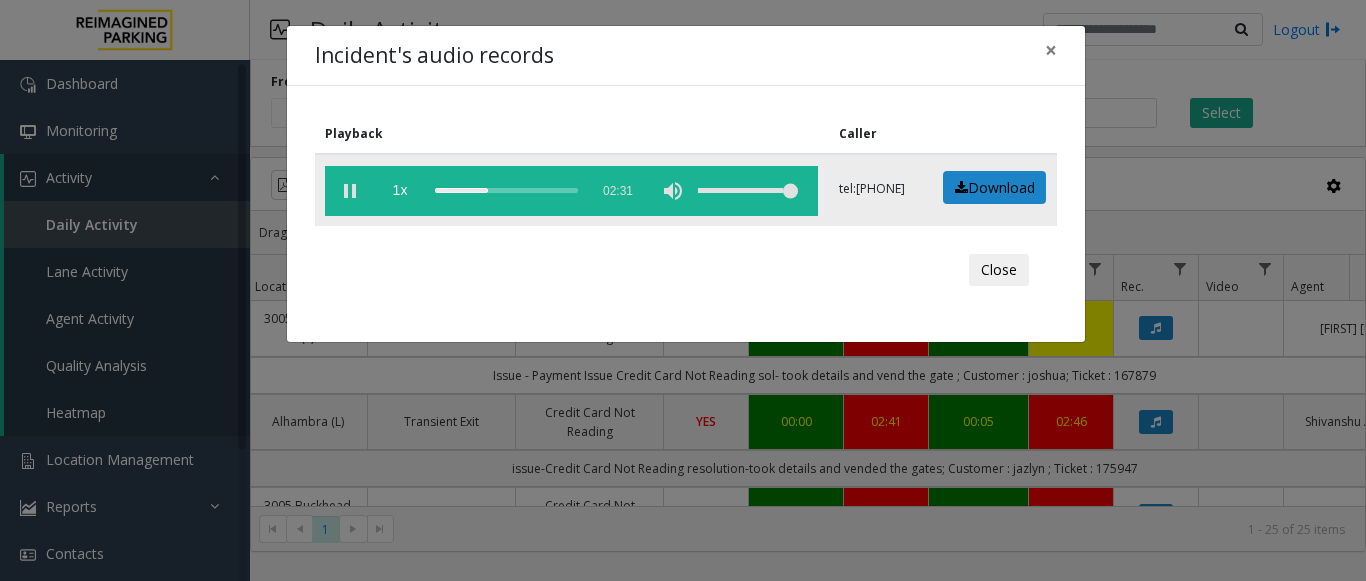 click 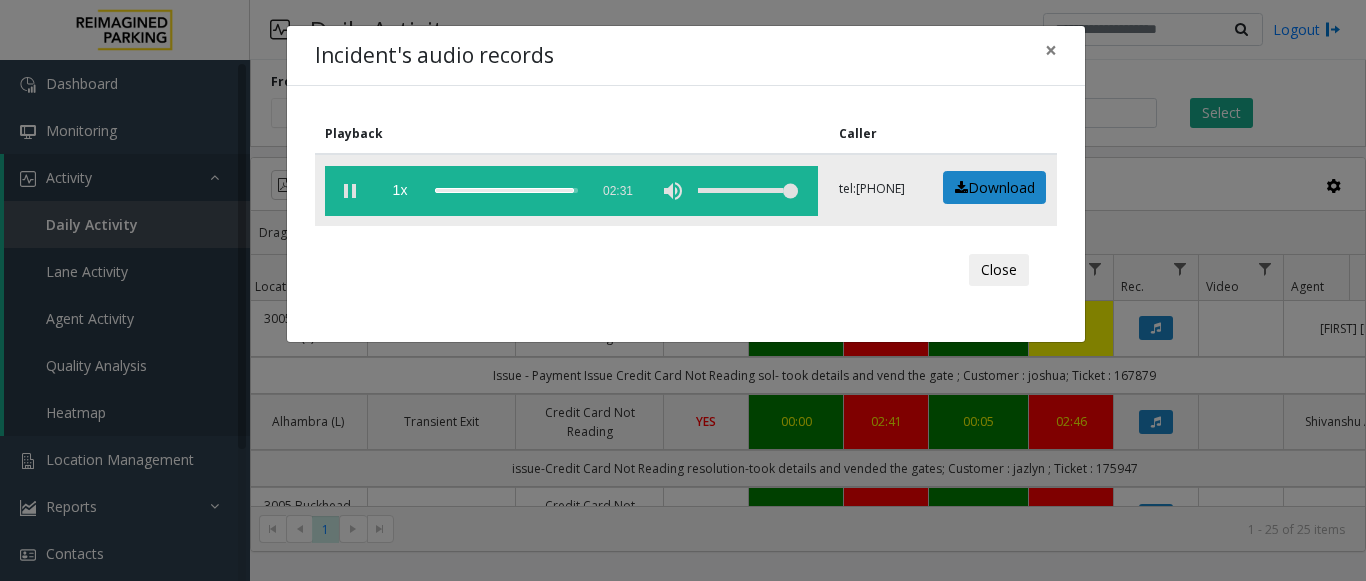 click 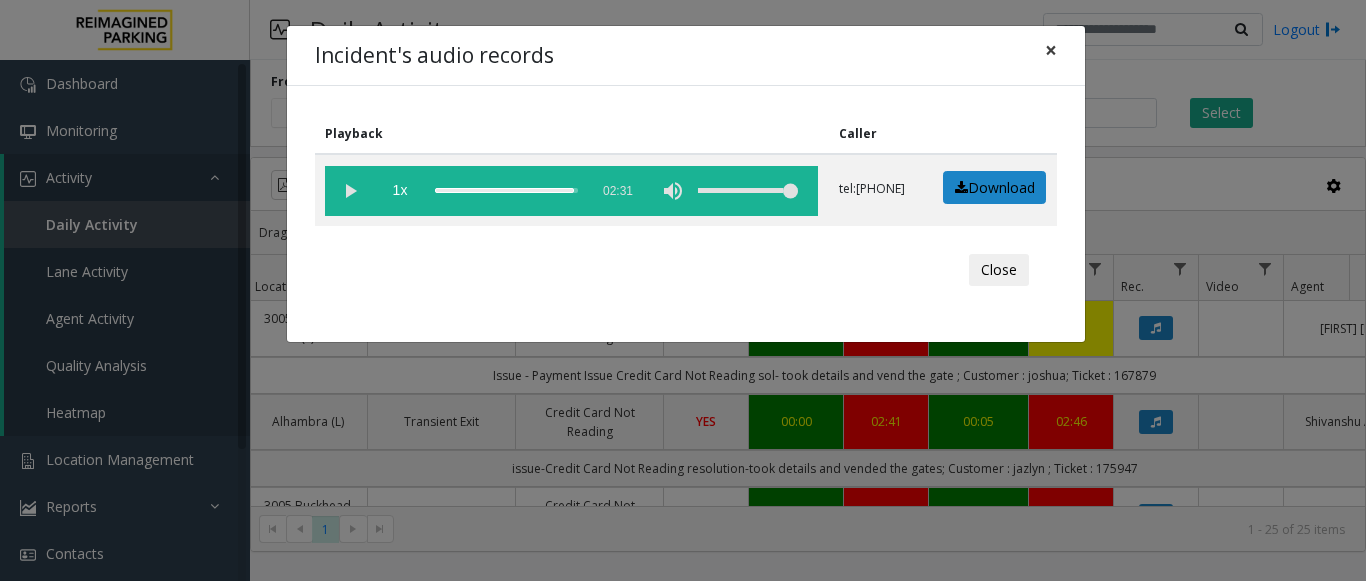 click on "×" 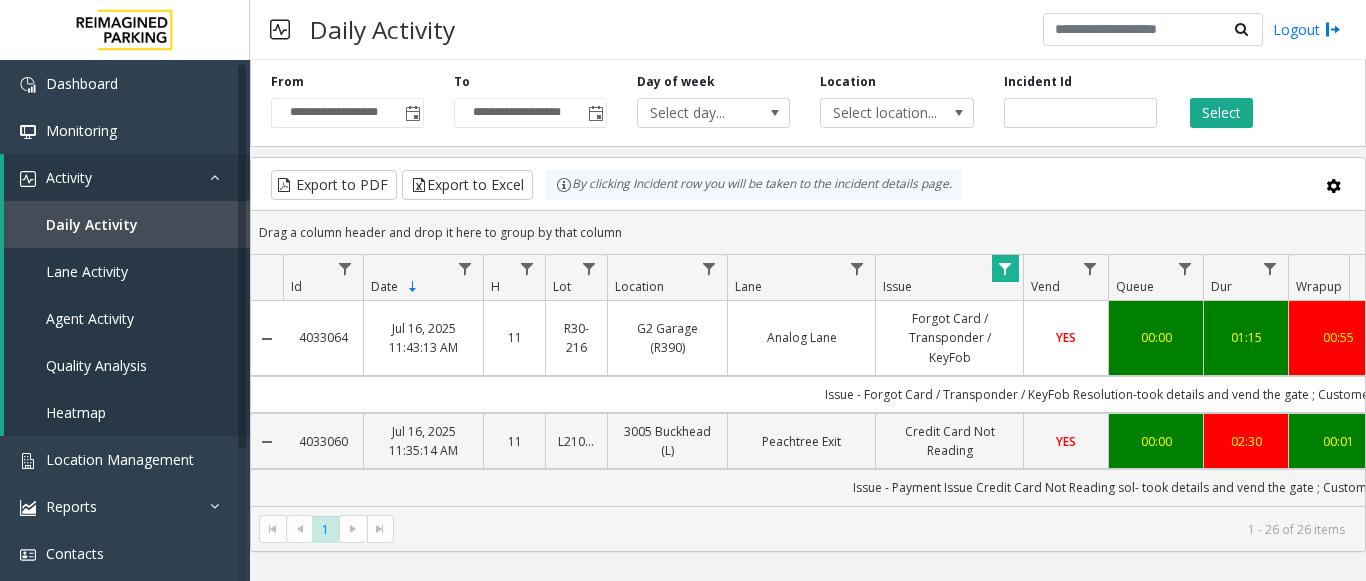 scroll, scrollTop: 0, scrollLeft: 0, axis: both 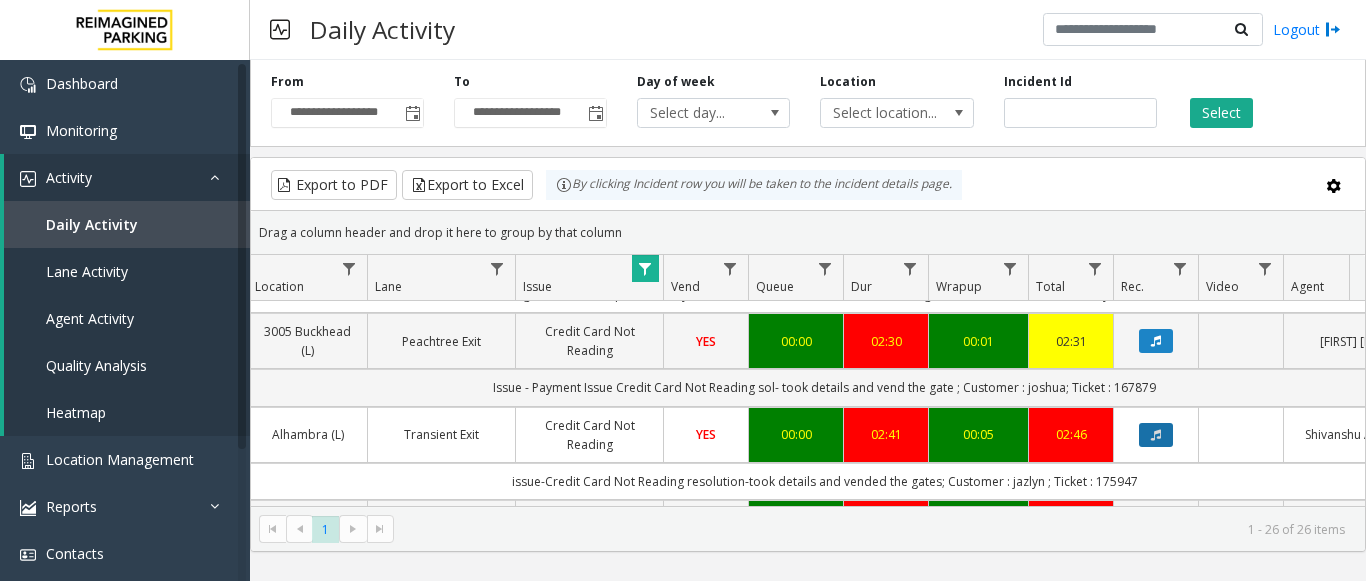 click 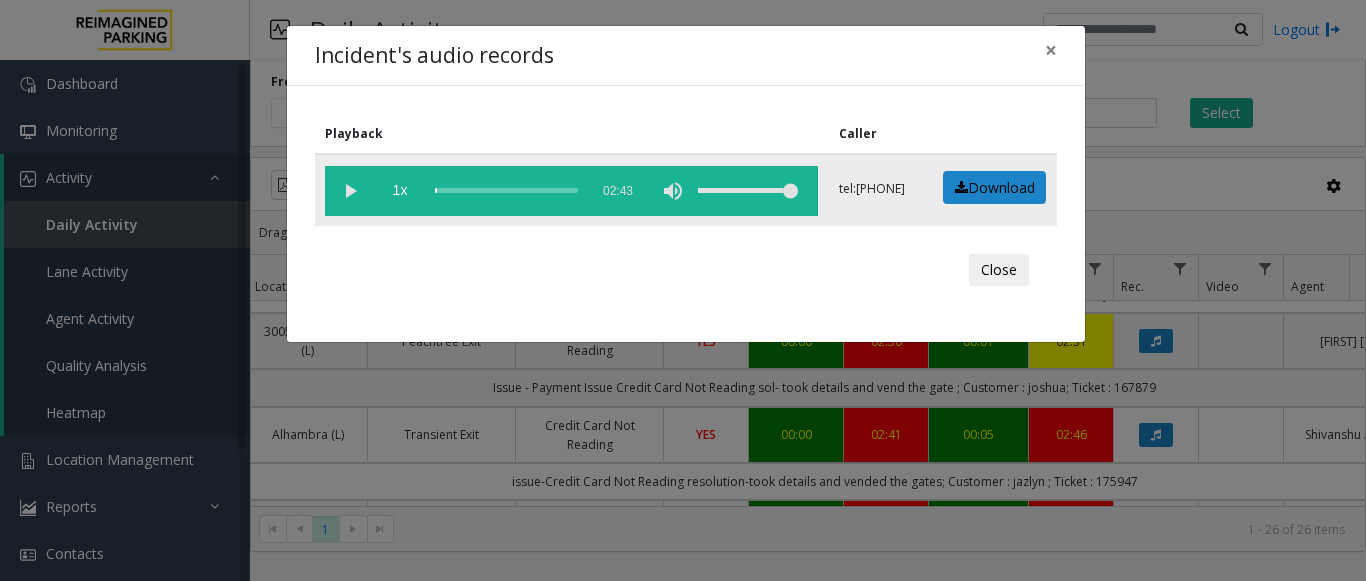 click 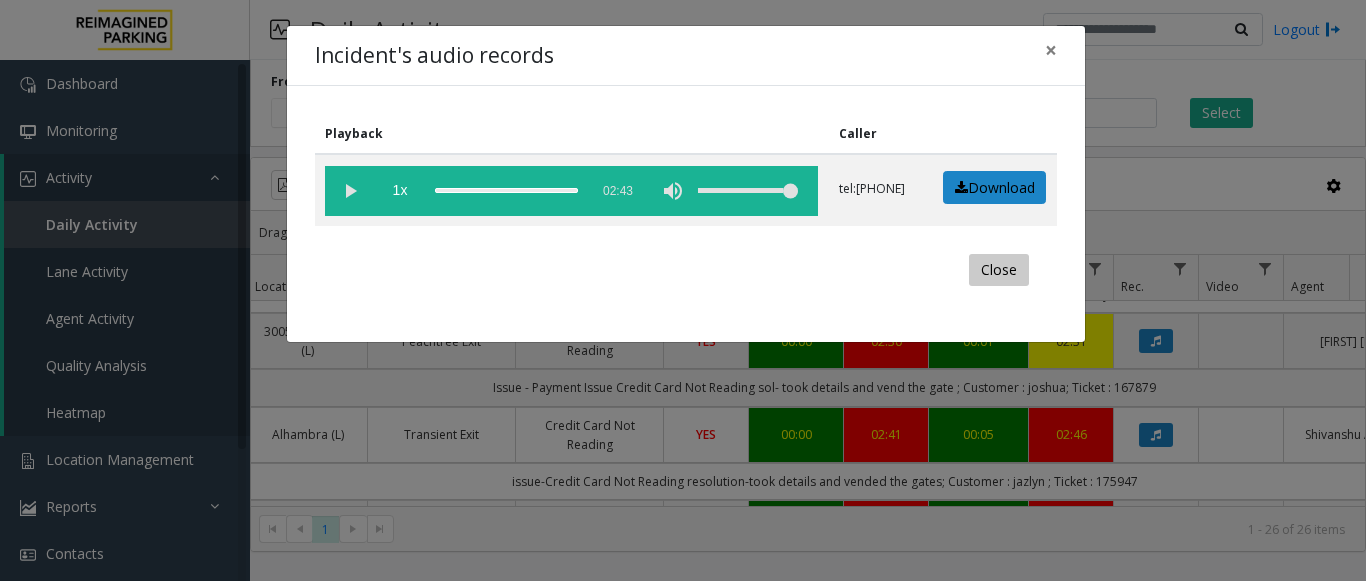 click on "Close" 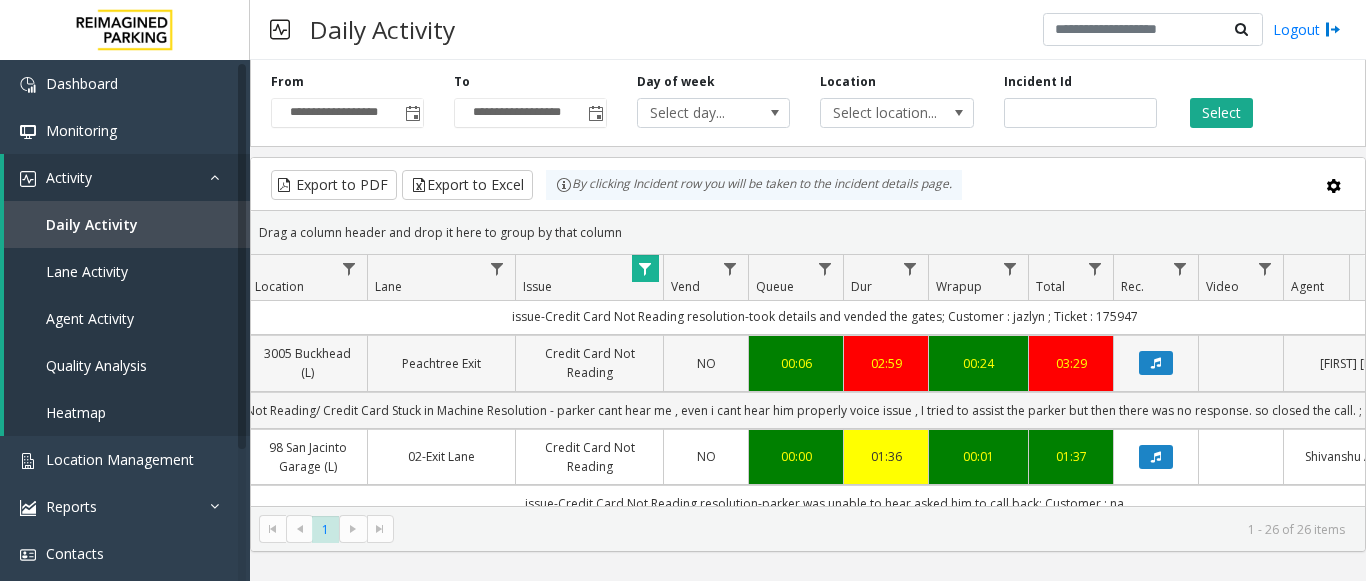 scroll, scrollTop: 300, scrollLeft: 360, axis: both 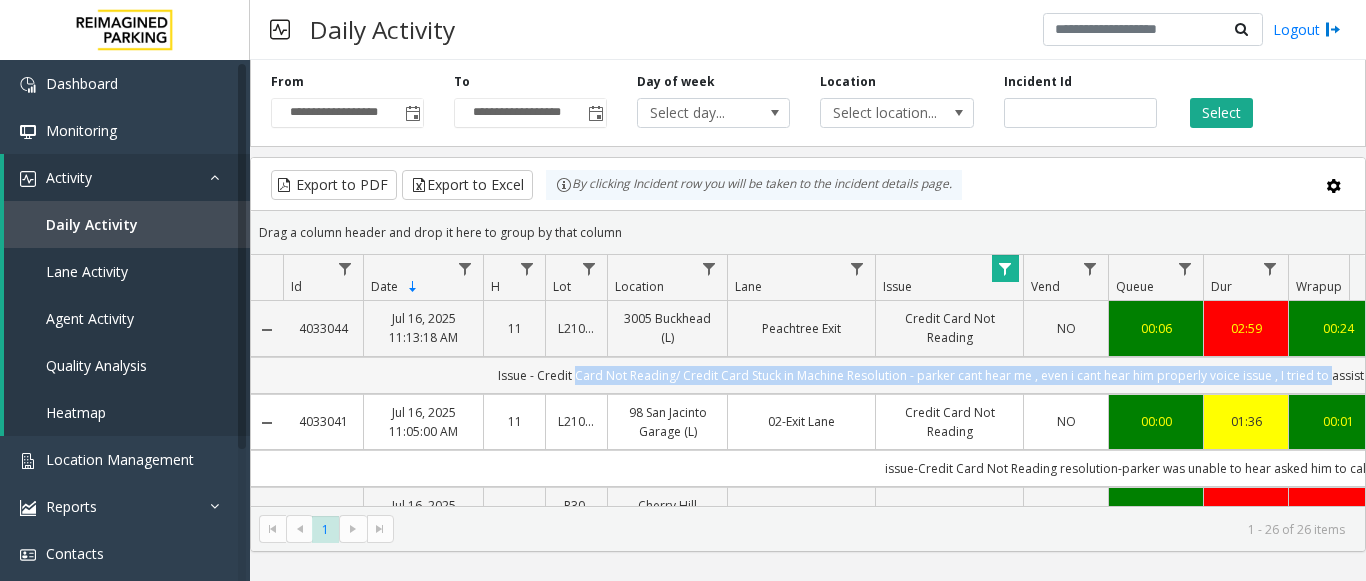 drag, startPoint x: 950, startPoint y: 375, endPoint x: 577, endPoint y: 372, distance: 373.01205 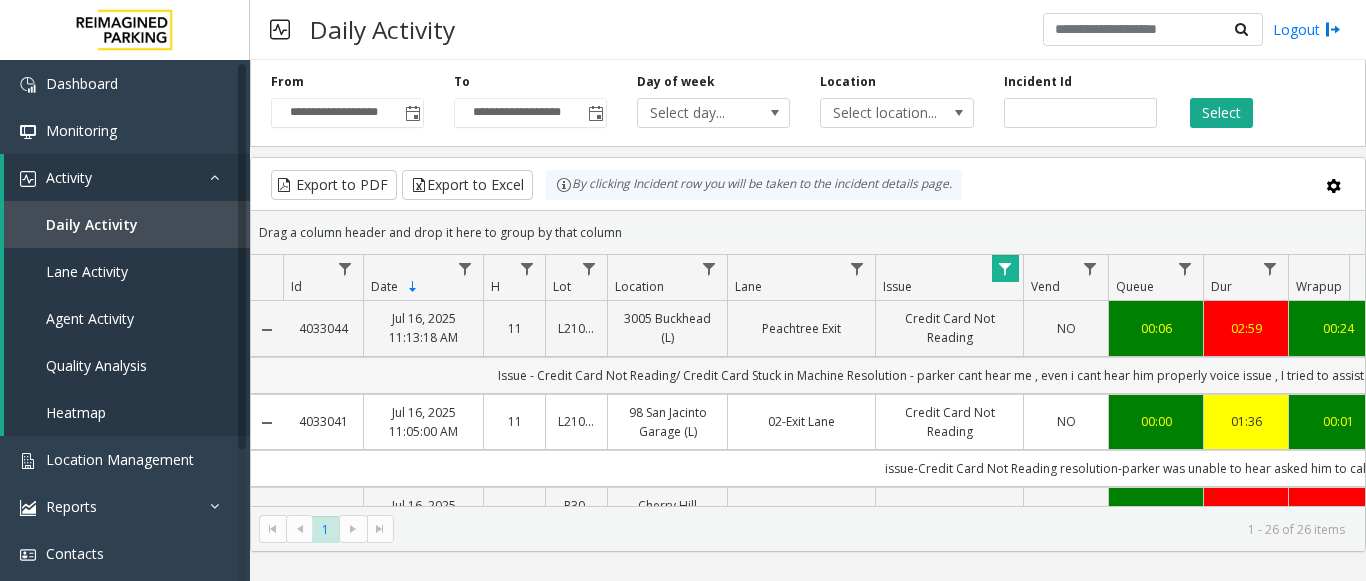 click on "Issue -  Credit Card Not Reading/ Credit Card Stuck in Machine
Resolution - parker cant hear me , even i cant hear him properly voice issue  , I tried to assist the parker but then there was no response. so closed the call.
; Customer : na ; Phone : na" 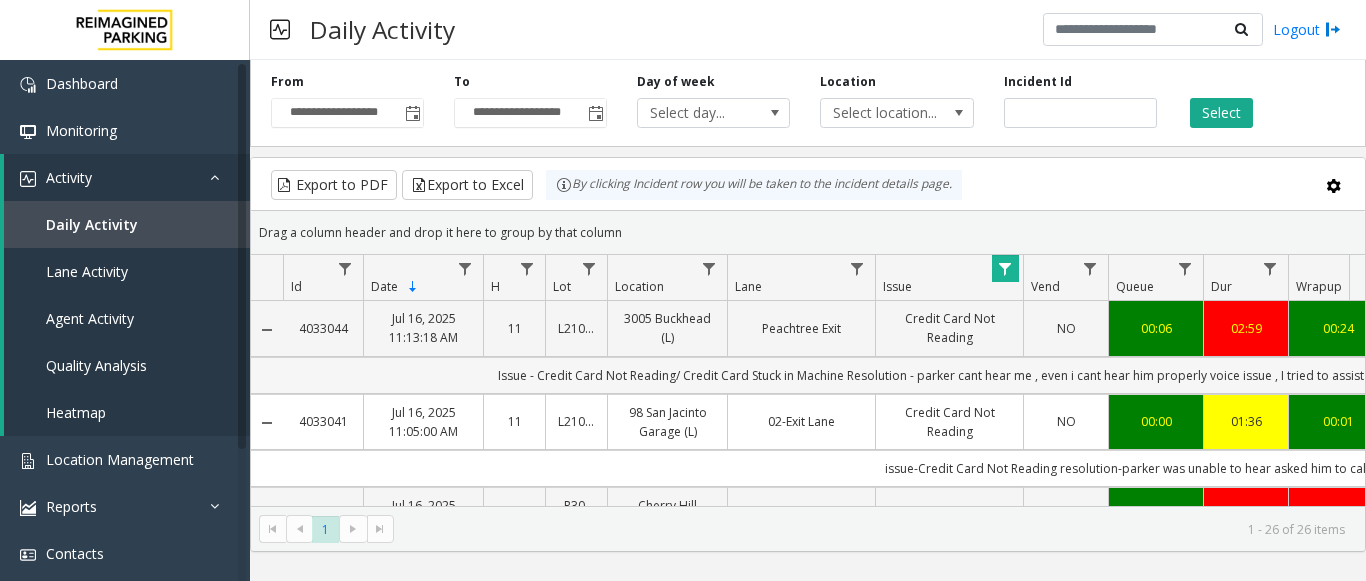 scroll, scrollTop: 300, scrollLeft: 42, axis: both 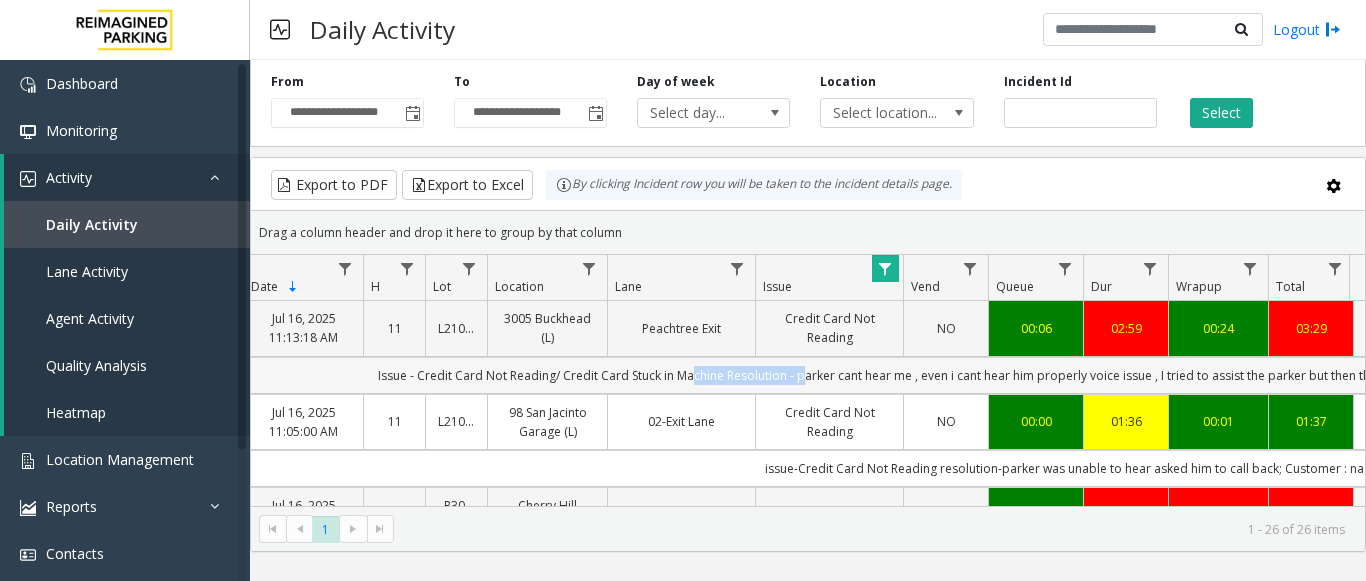 drag, startPoint x: 685, startPoint y: 375, endPoint x: 798, endPoint y: 369, distance: 113.15918 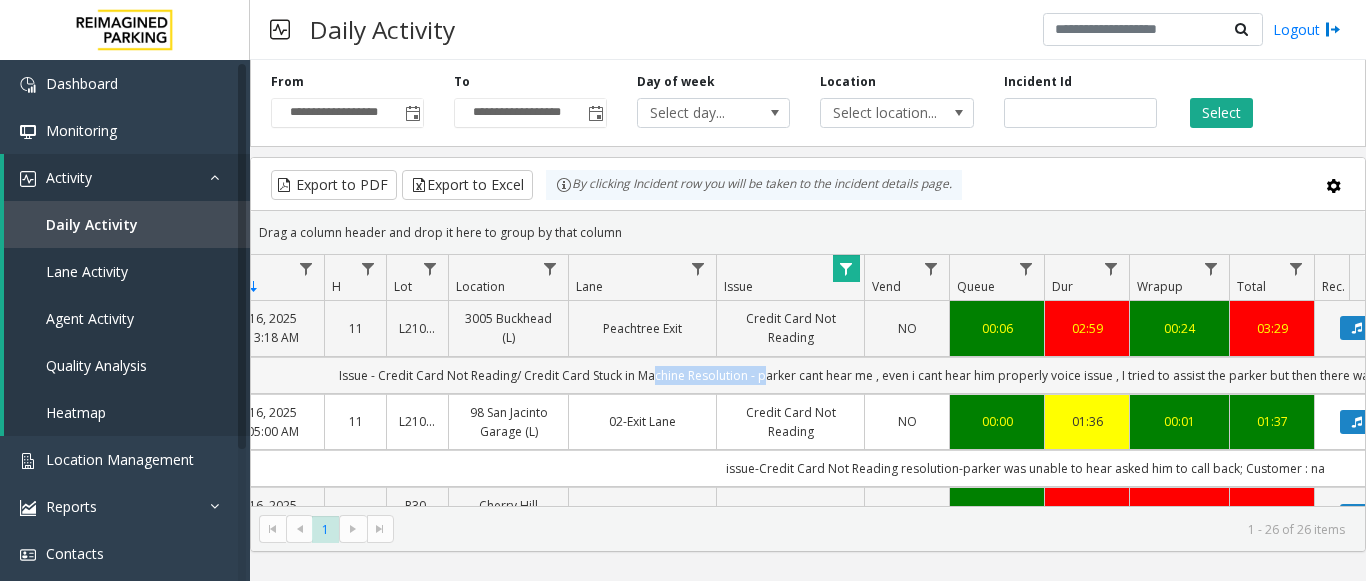 scroll, scrollTop: 300, scrollLeft: 160, axis: both 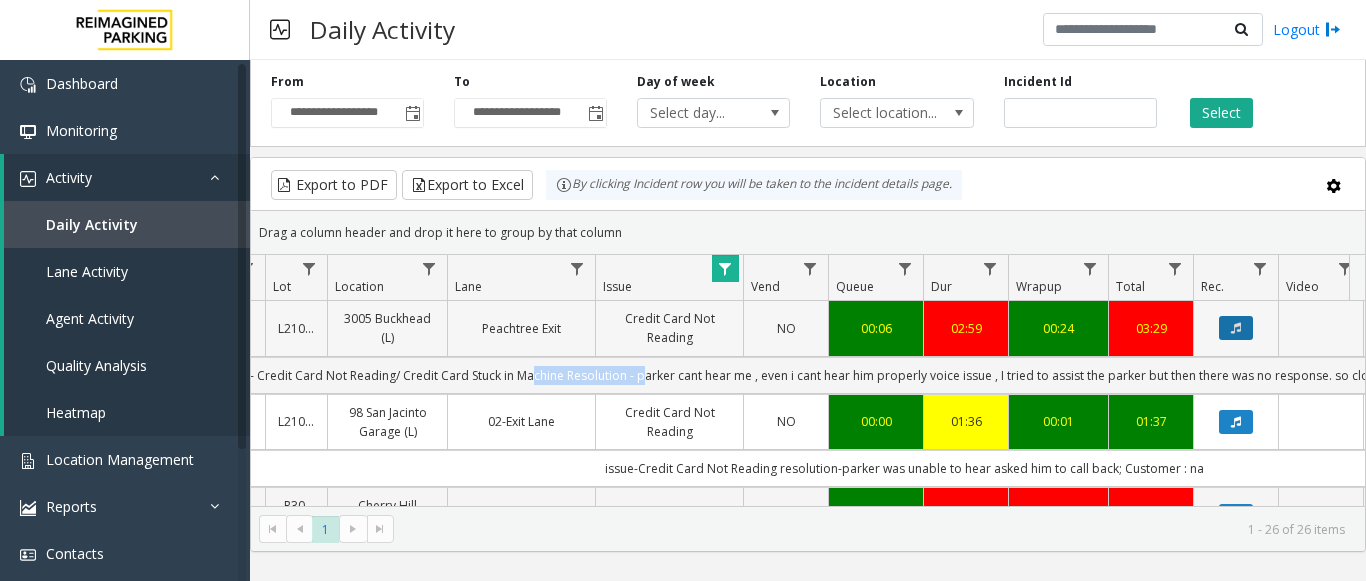 click 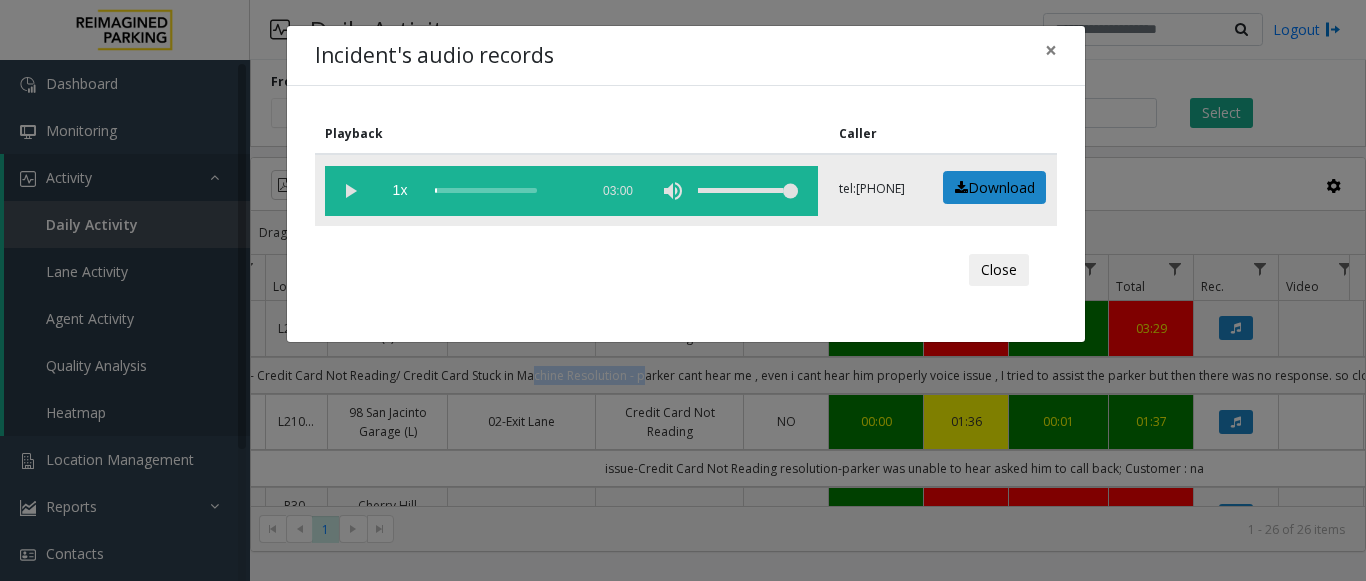 click 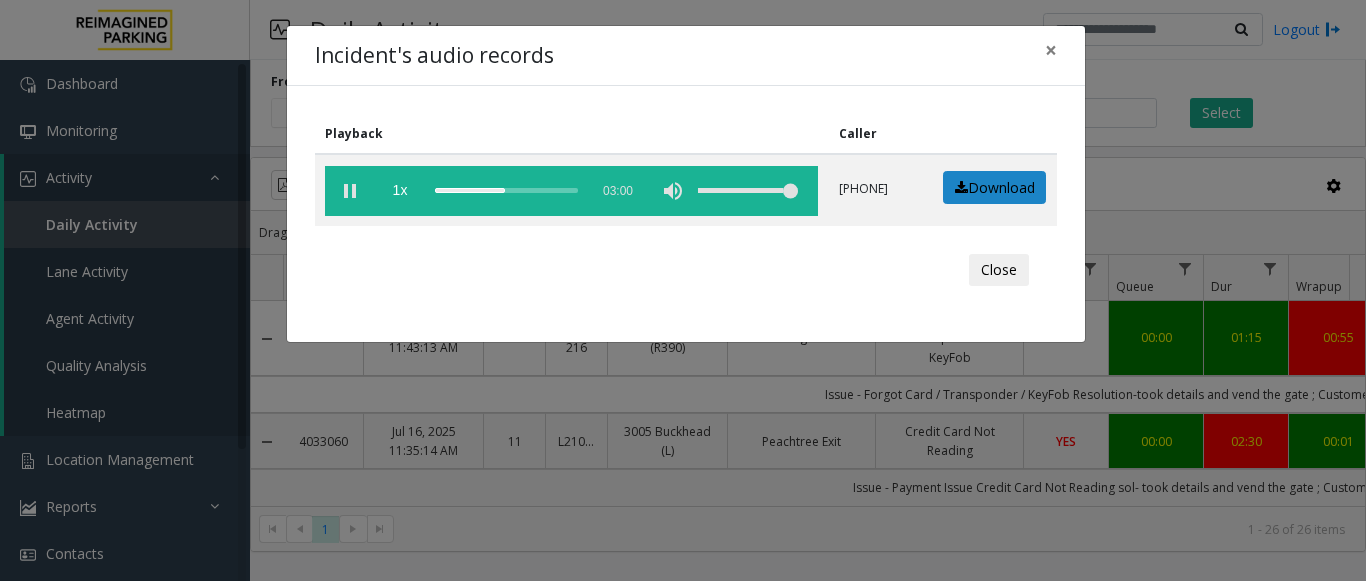 scroll, scrollTop: 0, scrollLeft: 0, axis: both 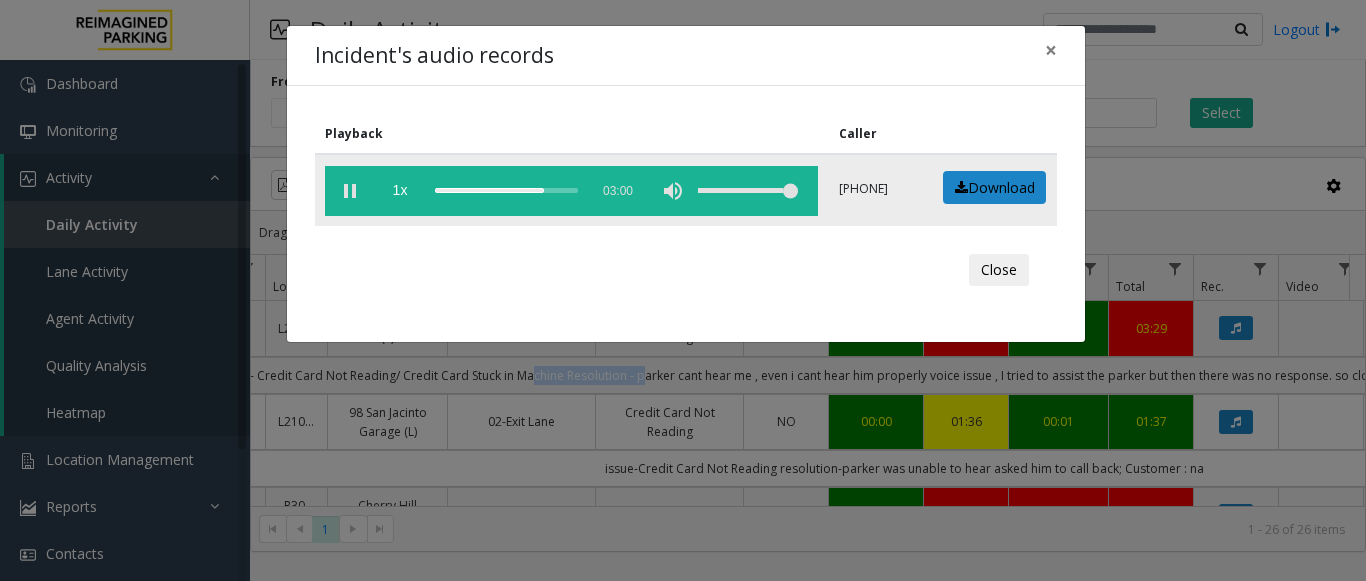 click 